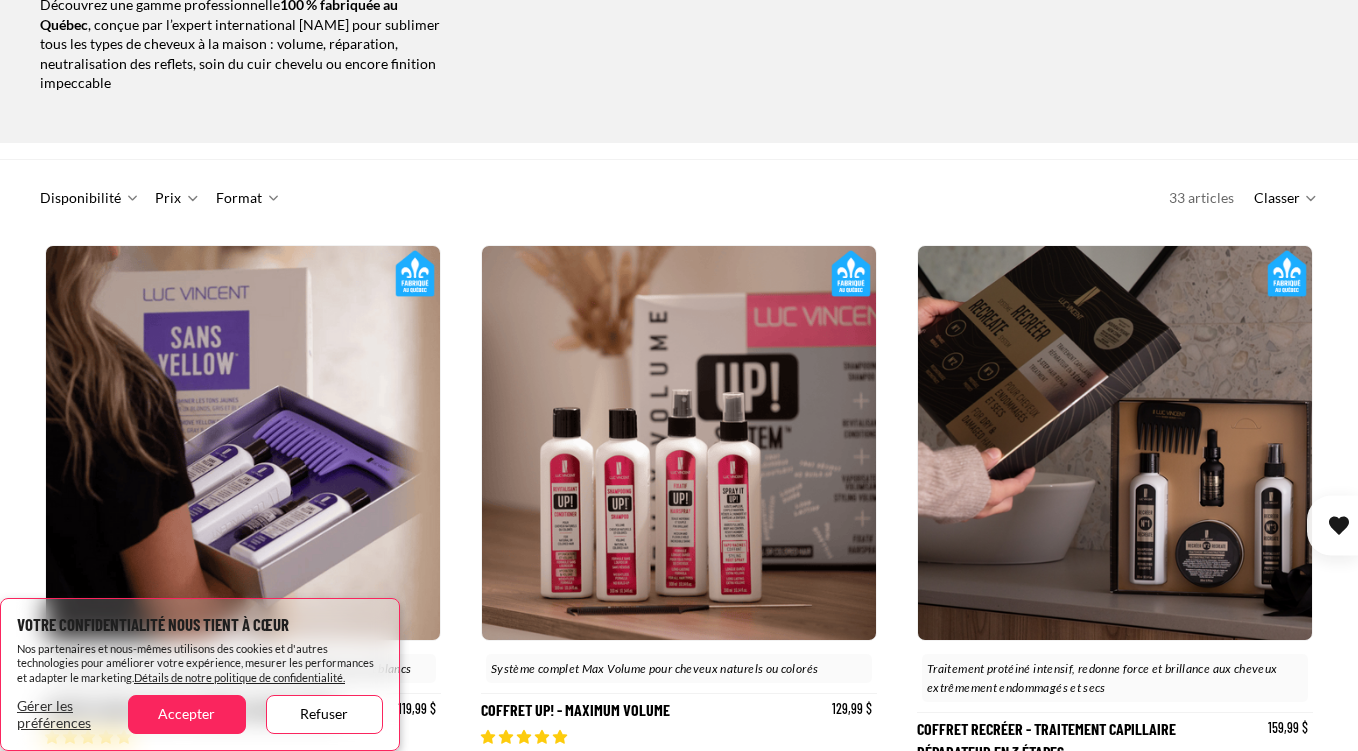 scroll, scrollTop: 1100, scrollLeft: 0, axis: vertical 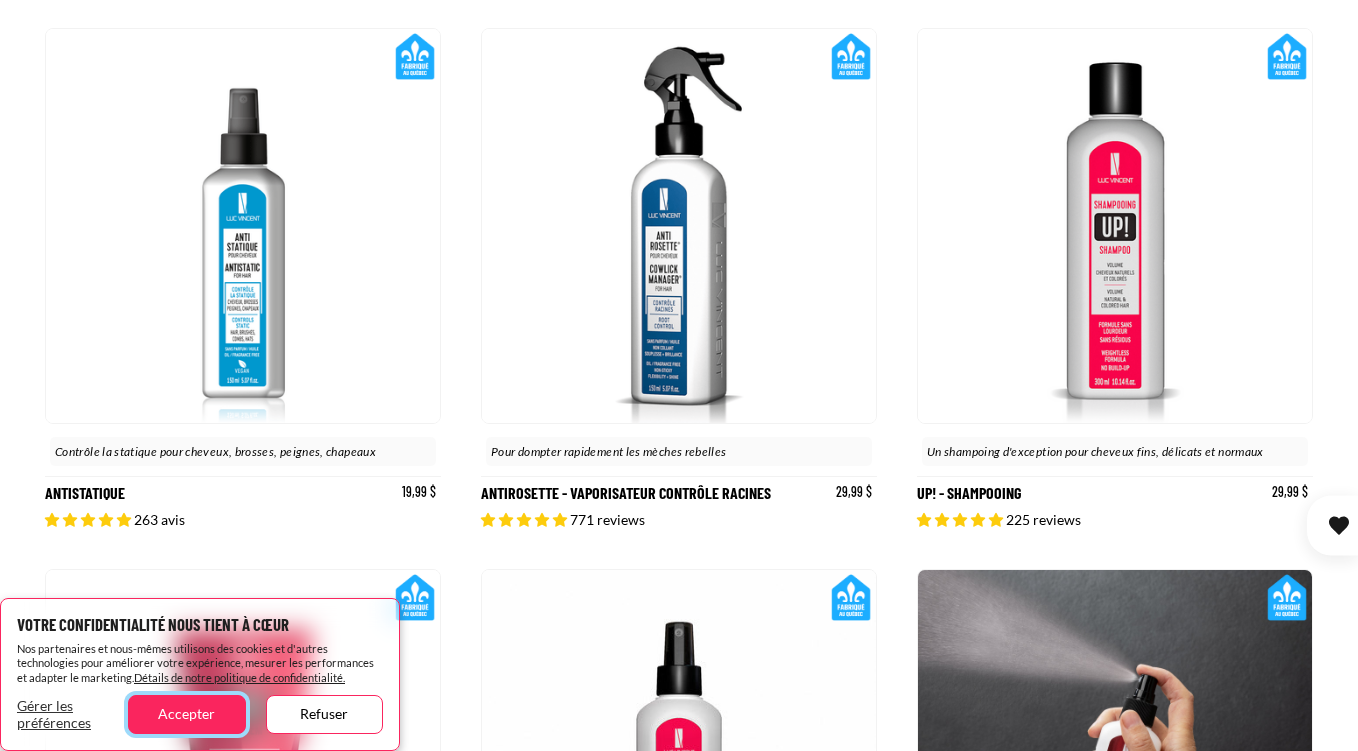 click on "Accepter" at bounding box center [186, 714] 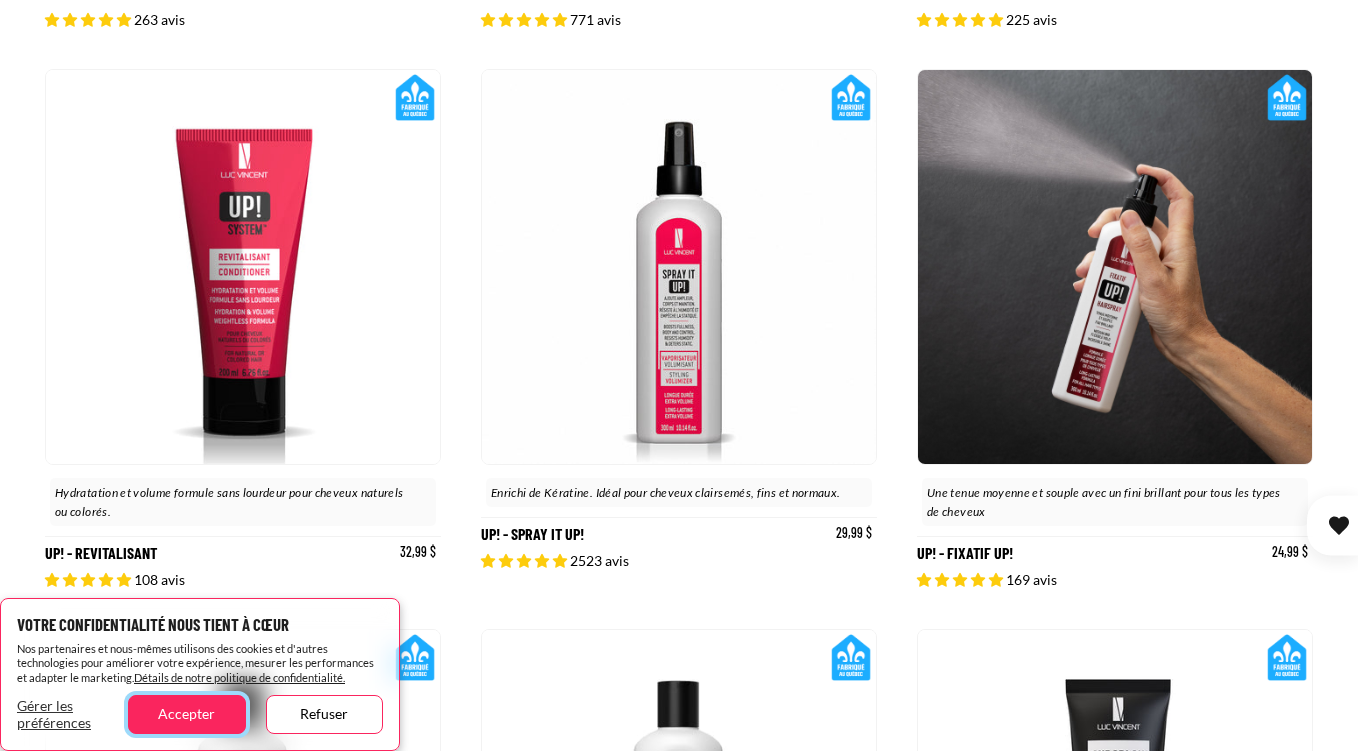 scroll, scrollTop: 3000, scrollLeft: 0, axis: vertical 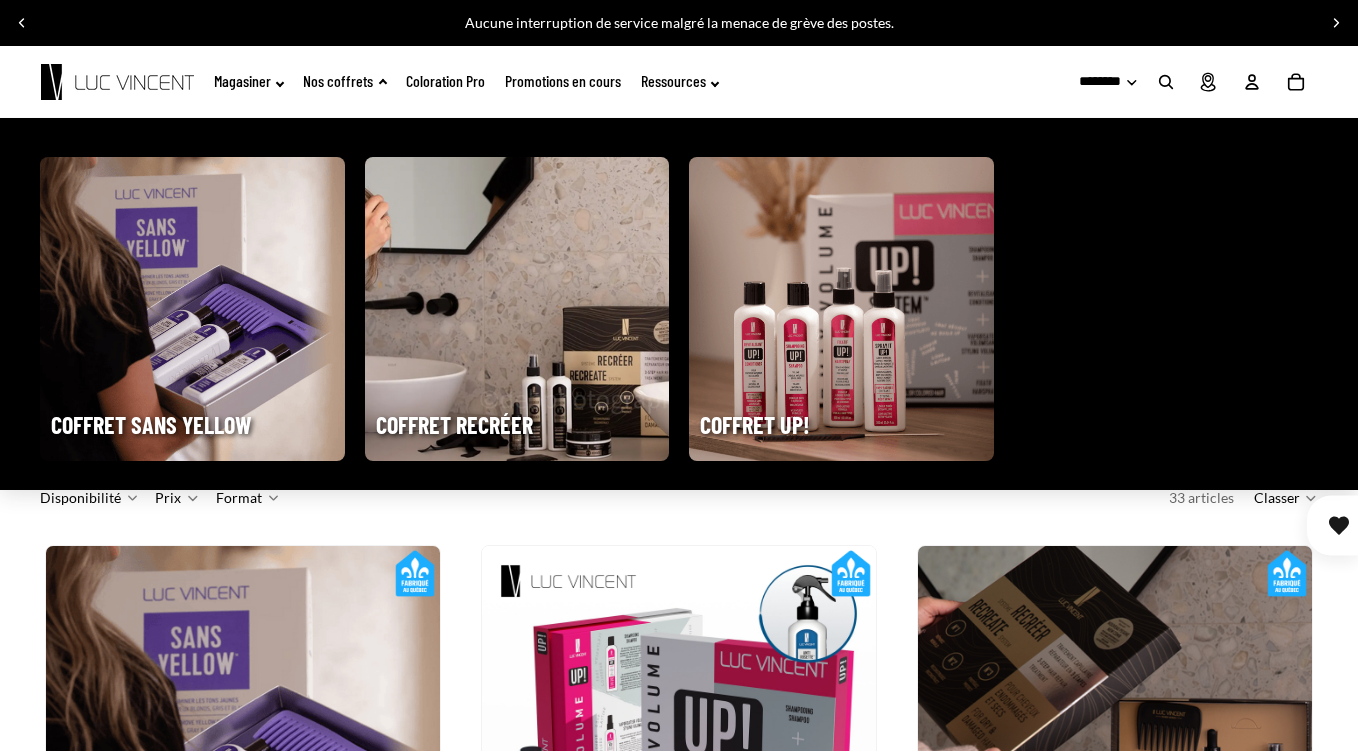 click on "Coloration Pro" 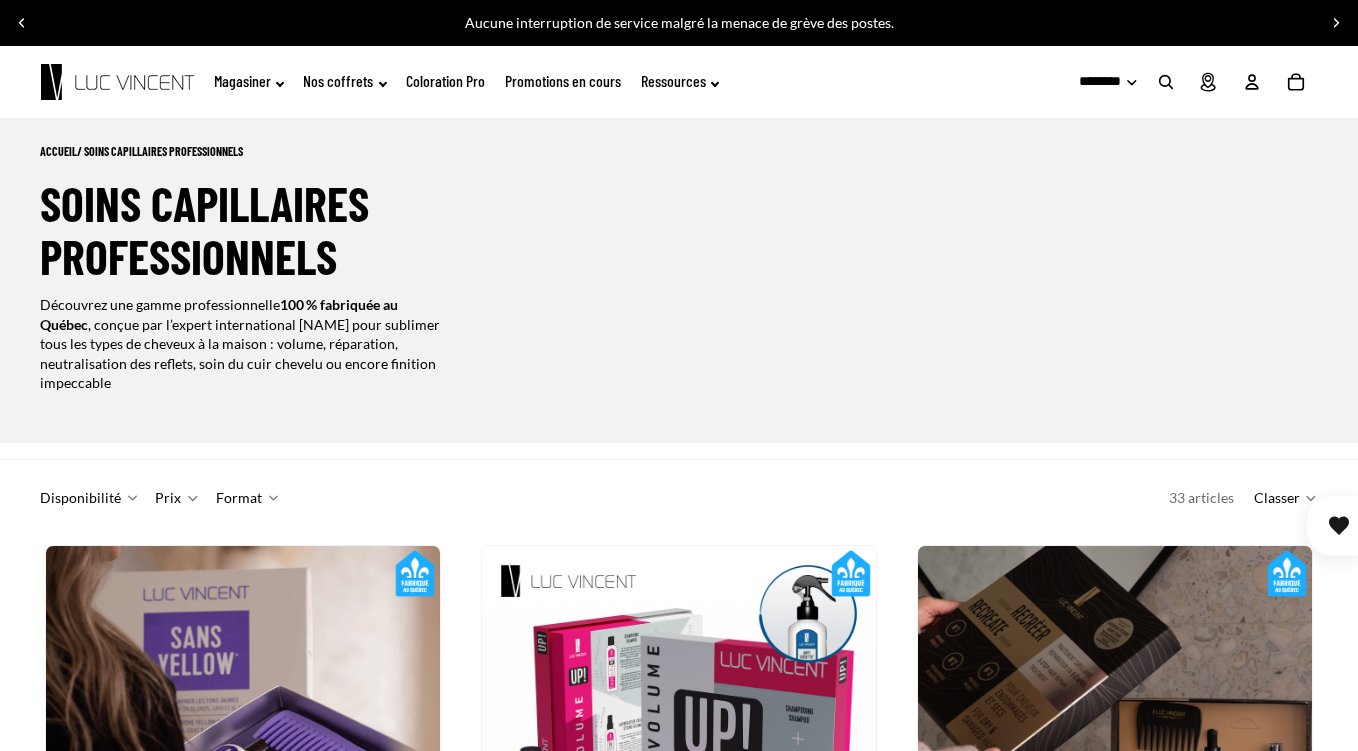 click on "Votre confidentialité nous tient à cœur Nos partenaires et nous-mêmes utilisons des cookies et d'autres technologies pour améliorer votre expérience, mesurer les performances et adapter le marketing.   Détails de notre politique de confidentialité. Gérer les préférences Accepter Refuser
Ignorer et passer au contenu
🎁 Jusqu'au 10 août, profitez du  Bouclier Solaire  à l'achat d'un shampooing + revitalisant
🎁 Jusqu'au 10 août, profitez du Bouclier Solaire à l'achat d'un shampooing + revitalisant
Aucune interruption de service malgré la menace de grève des postes.
Aucune interruption de service malgré la menace de grève des postes." at bounding box center [679, 3740] 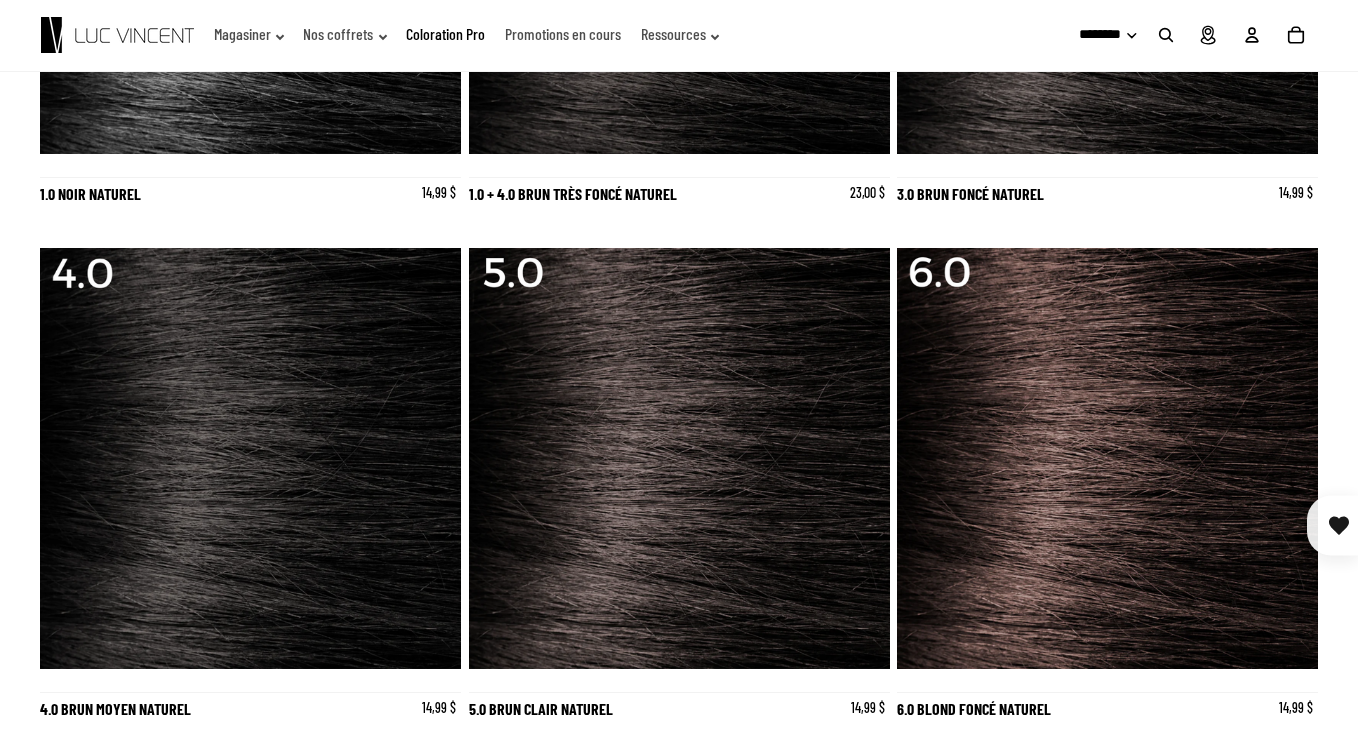 scroll, scrollTop: 3717, scrollLeft: 0, axis: vertical 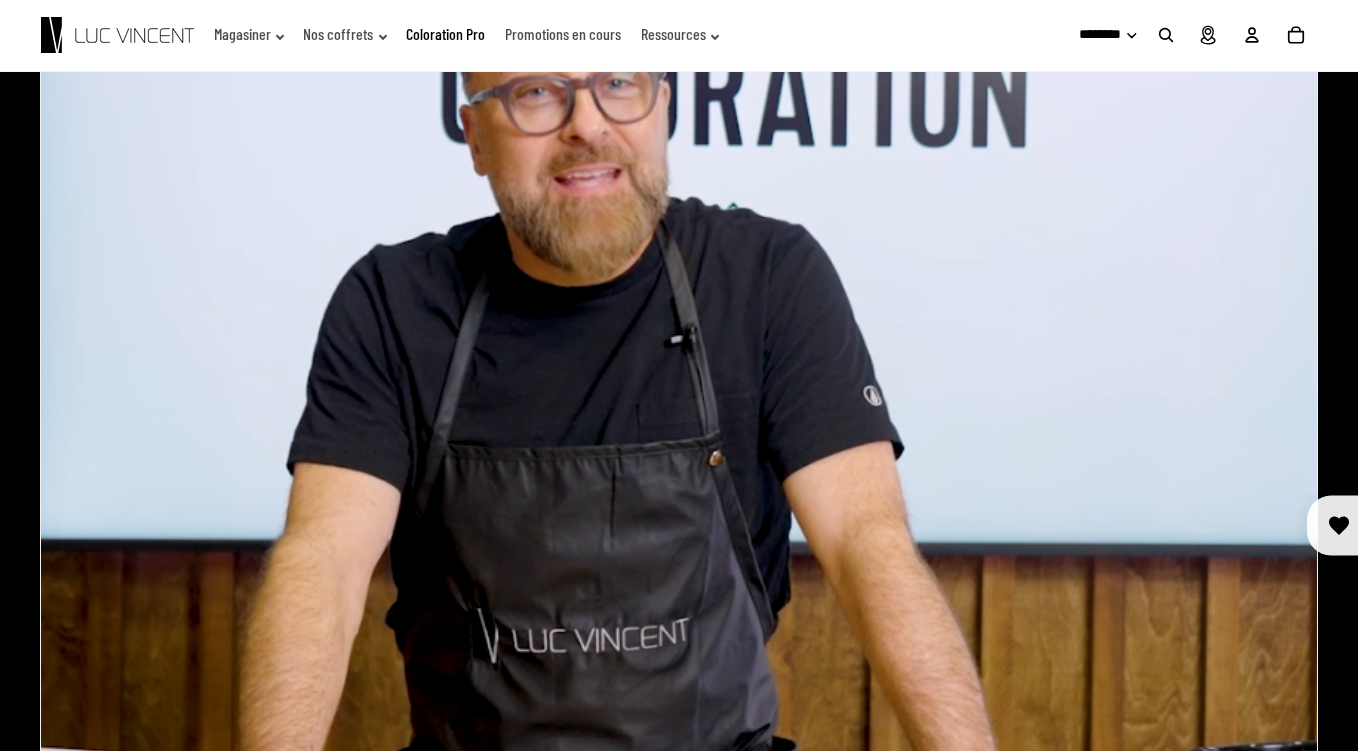 click at bounding box center (679, 358) 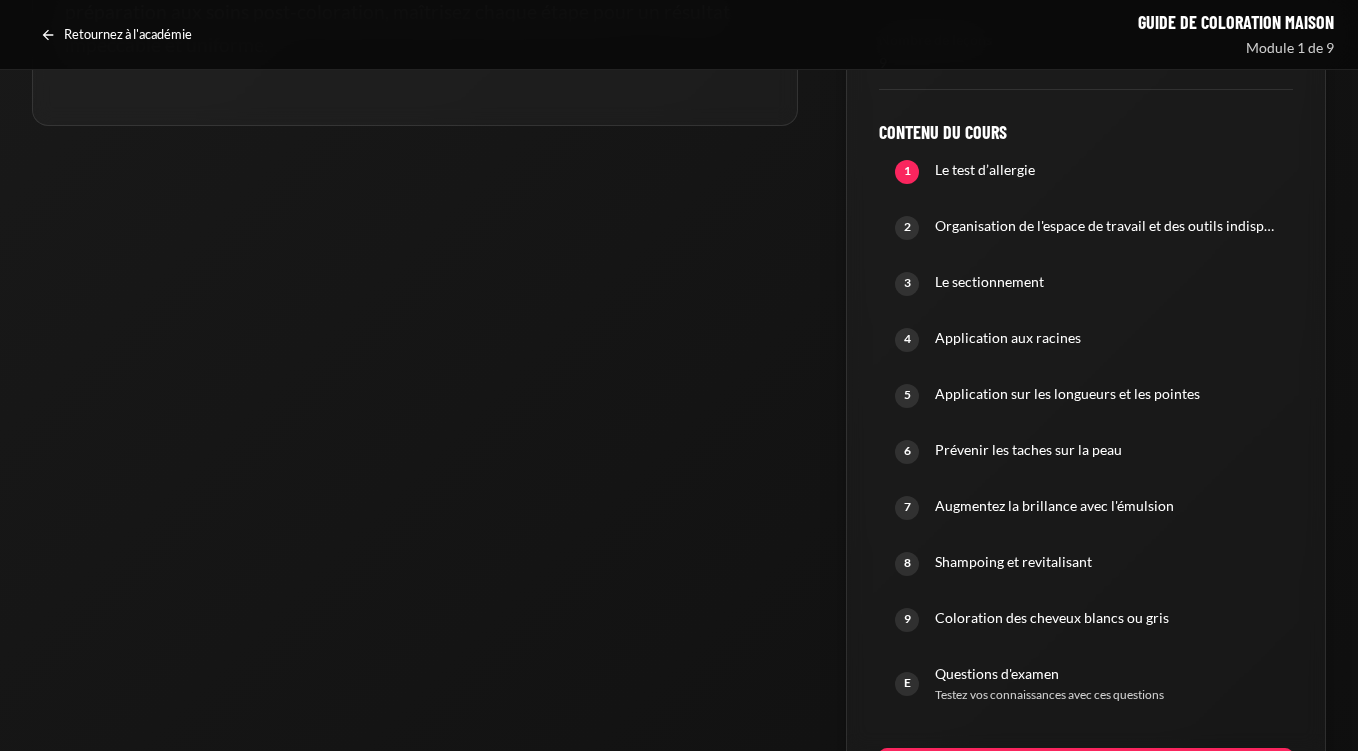scroll, scrollTop: 1134, scrollLeft: 0, axis: vertical 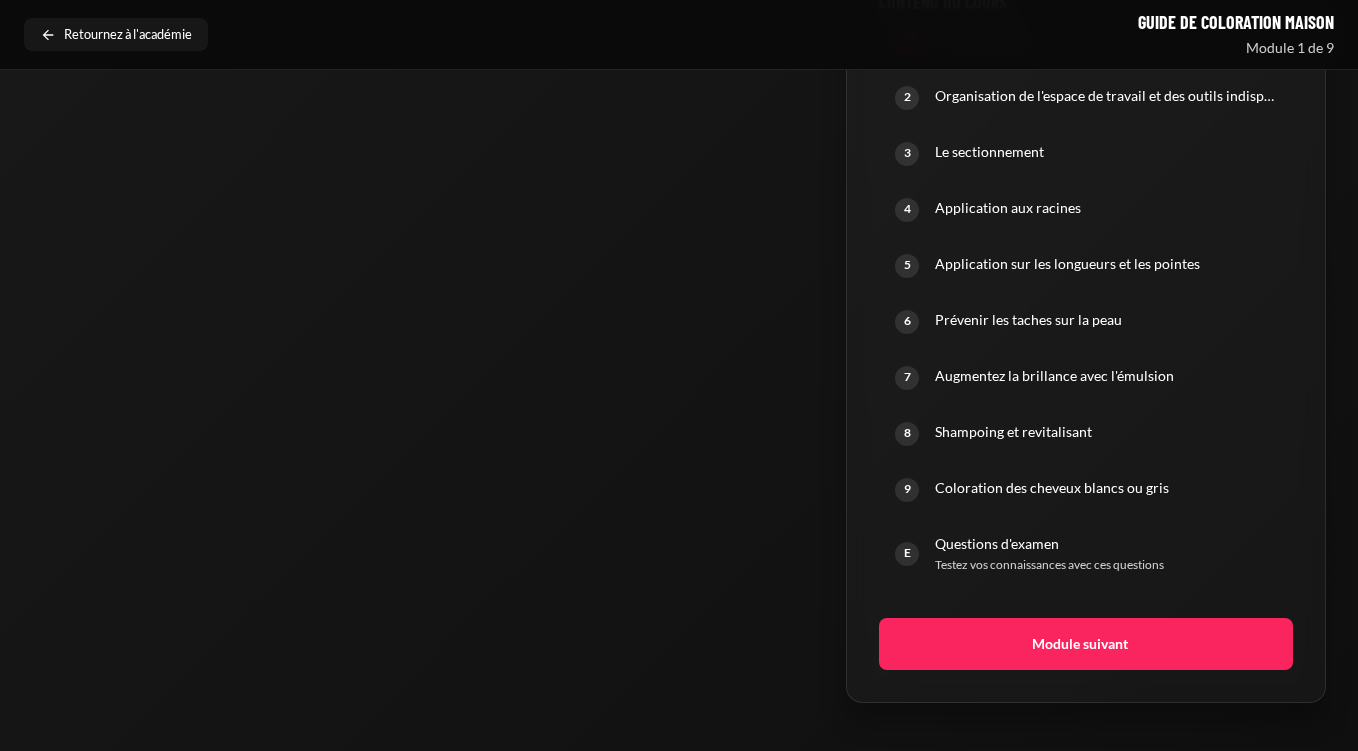 click on "Retournez à l'académie" at bounding box center (128, 35) 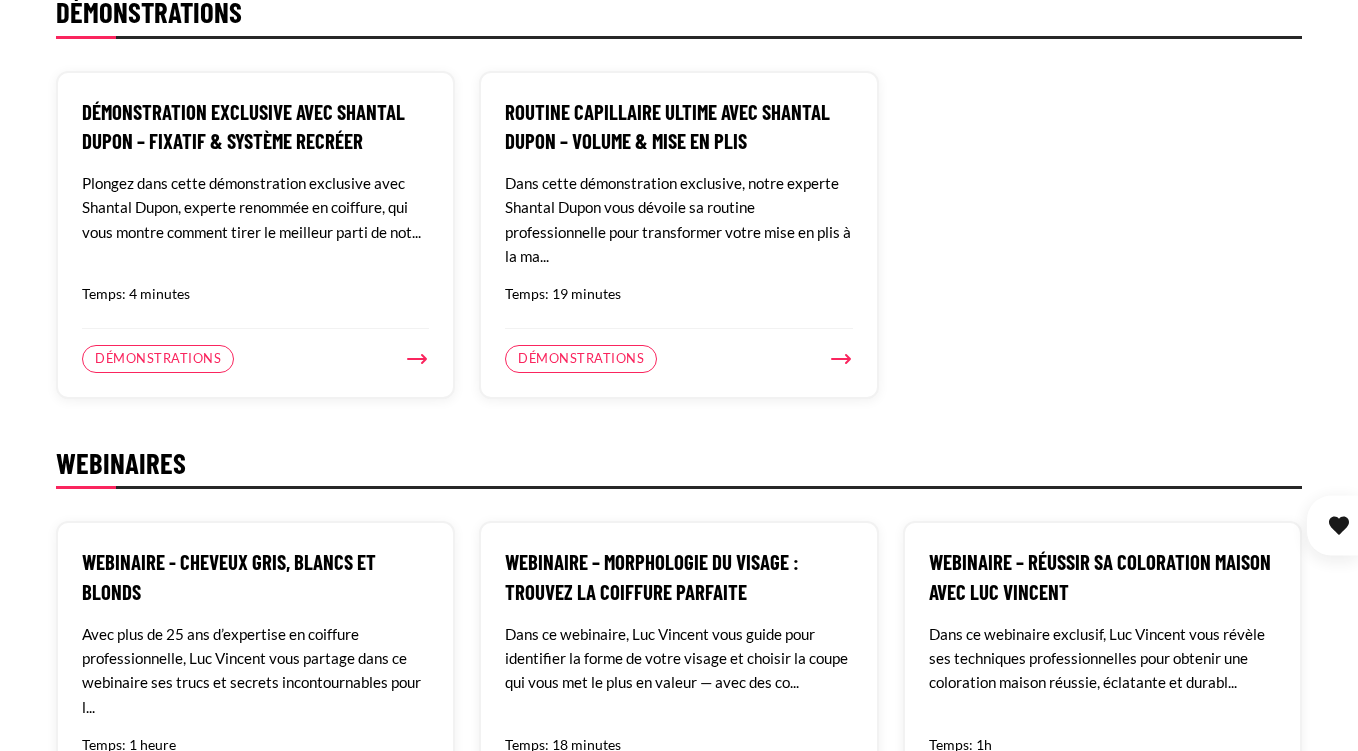 scroll, scrollTop: 1500, scrollLeft: 0, axis: vertical 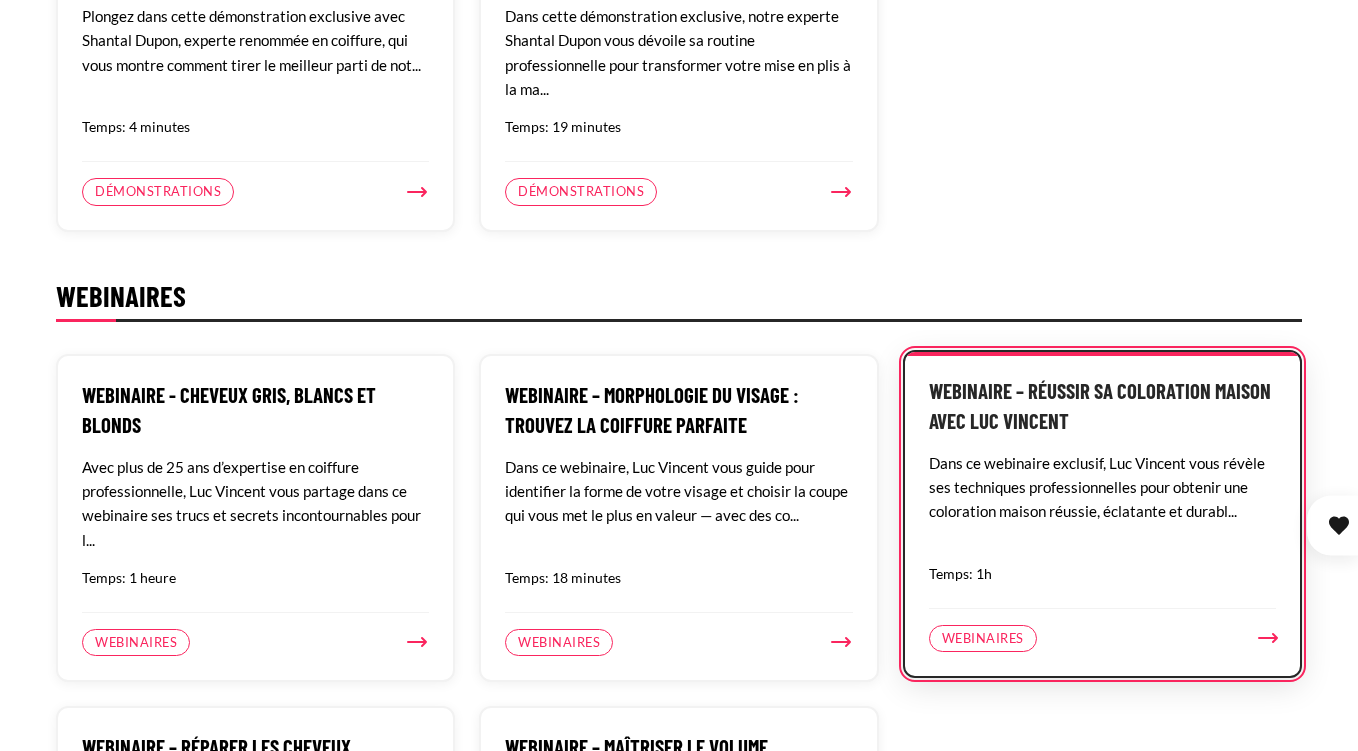 click on "Webinaire – Réussir sa coloration maison avec [NAME]
Dans ce webinaire exclusif, [NAME] vous révèle ses techniques professionnelles pour obtenir une coloration maison réussie, éclatante et durabl...
Temps: 1h
Webinaires" at bounding box center (1102, 514) 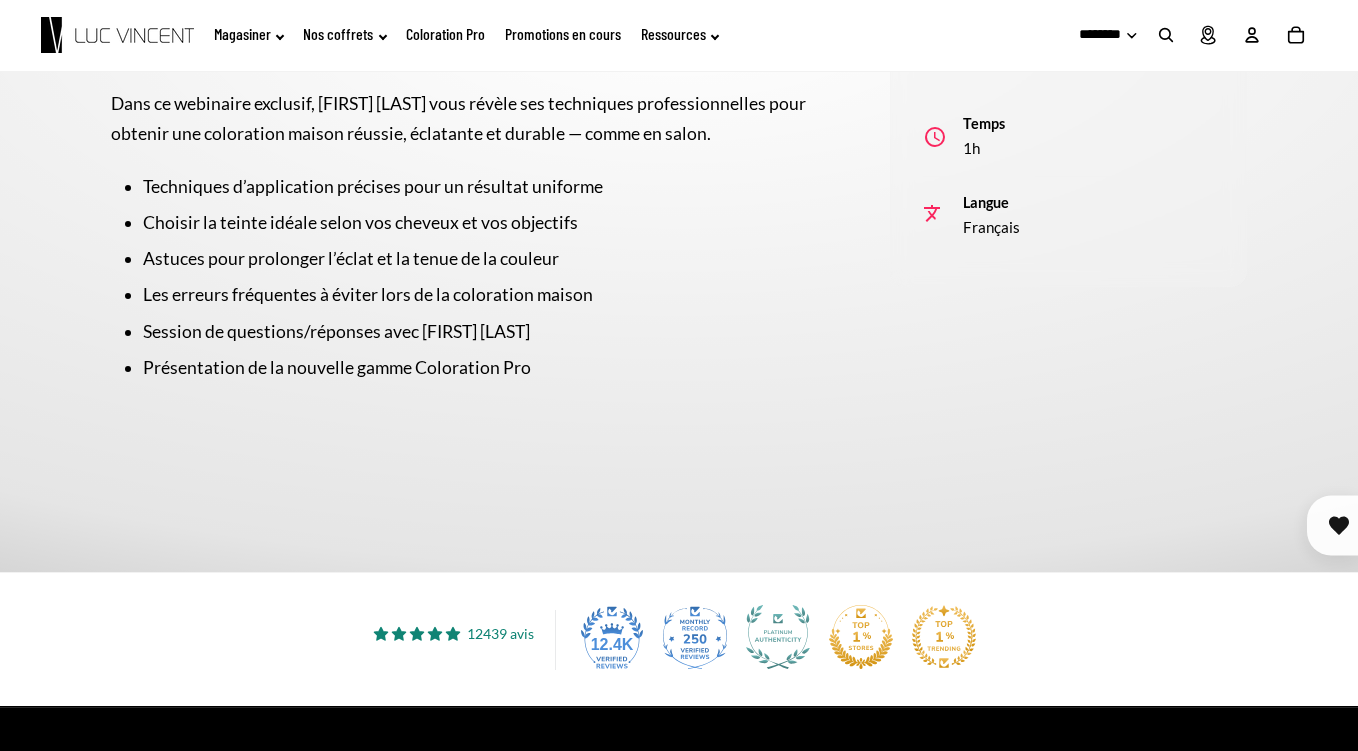 scroll, scrollTop: 600, scrollLeft: 0, axis: vertical 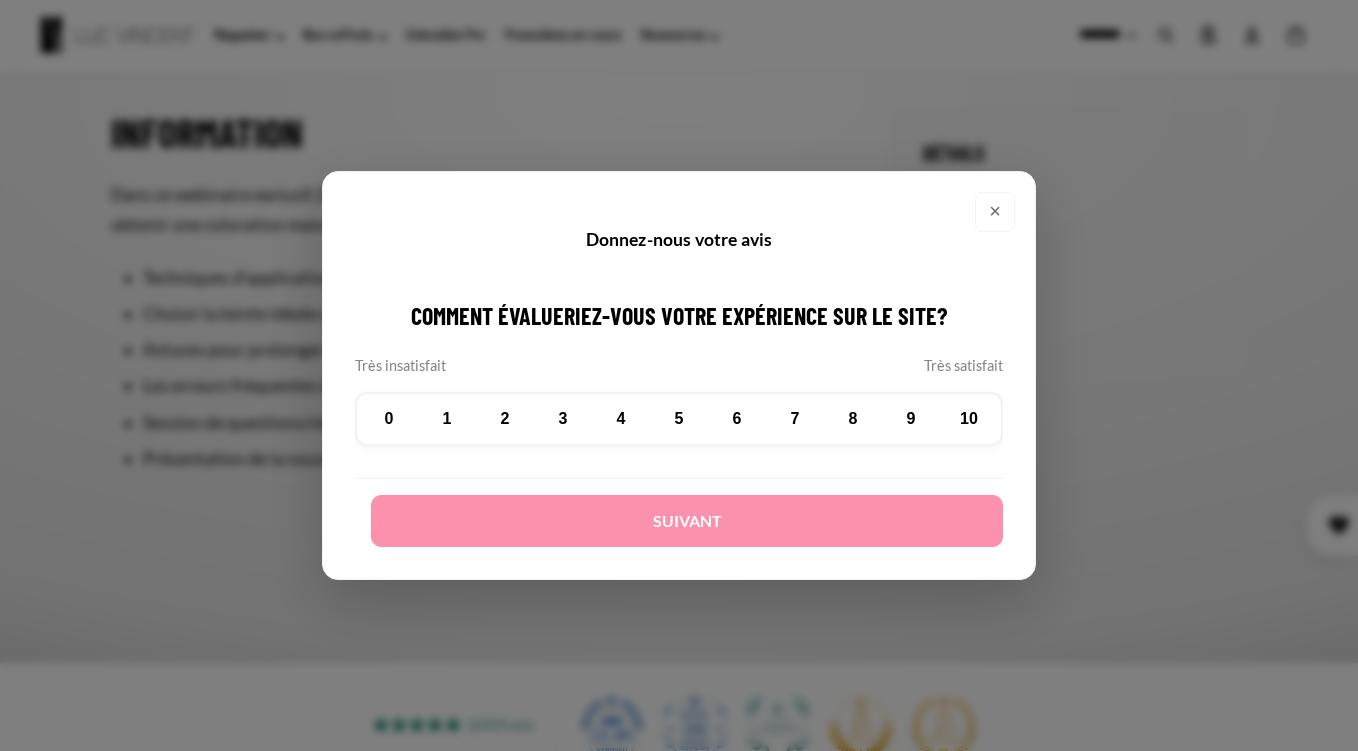 click on "×
Donnez-nous votre avis
Comment évalueriez-vous votre expérience sur le site?
Très insatisfait
Très satisfait
0
1
2
3
4
5
6
7
8
9" at bounding box center (679, 375) 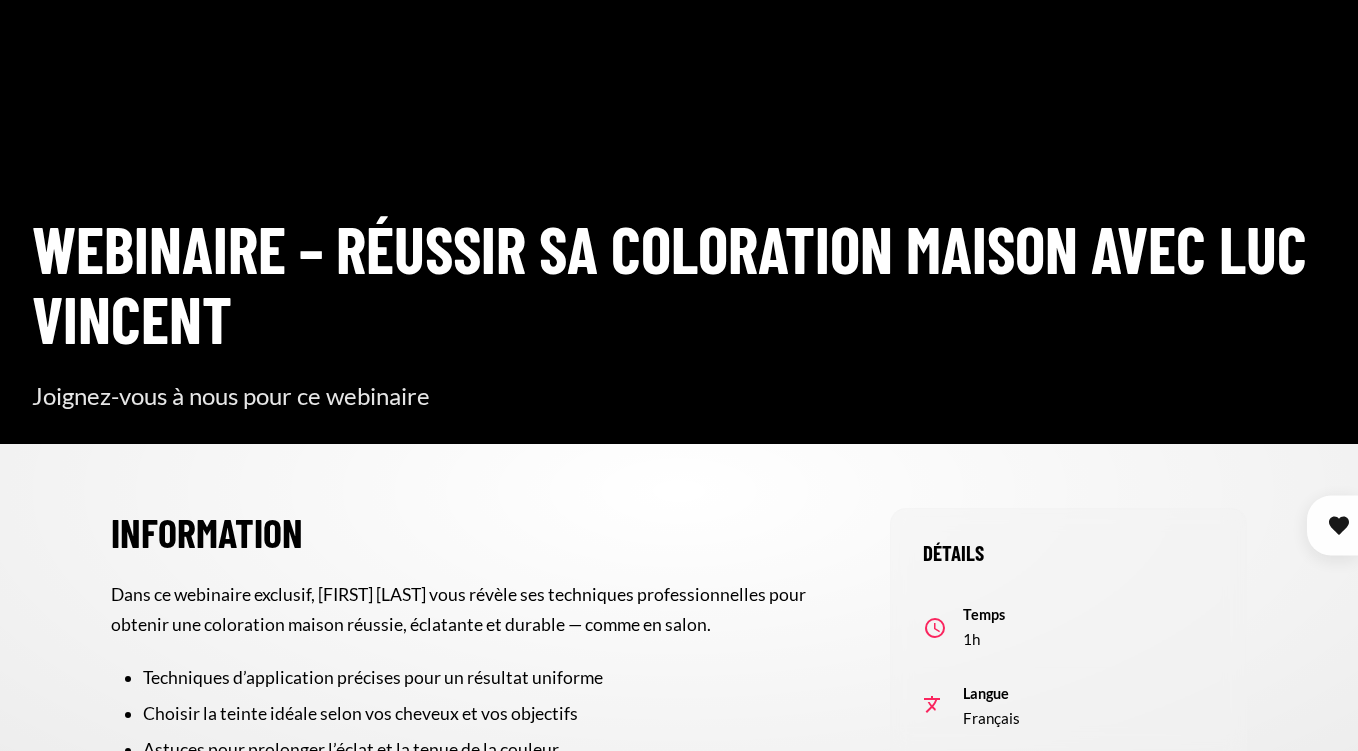 scroll, scrollTop: 0, scrollLeft: 0, axis: both 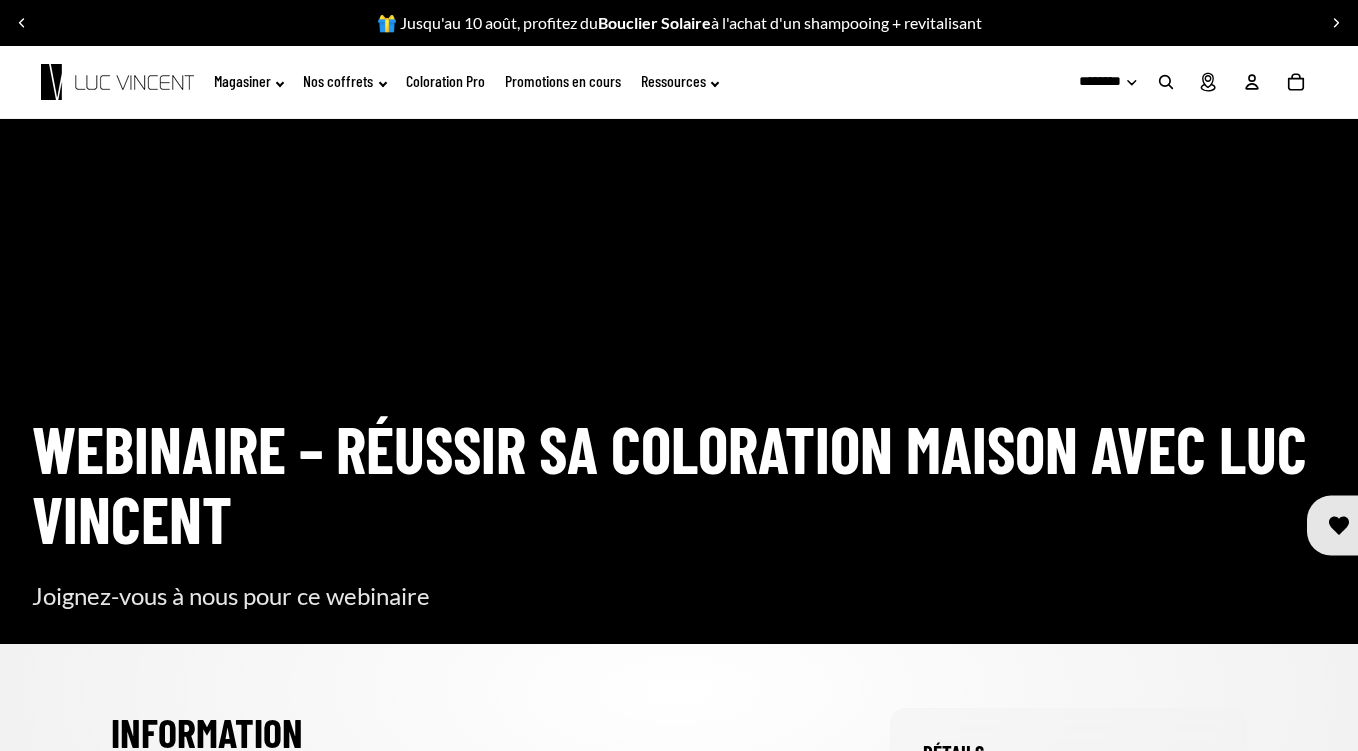 click on "Coloration Pro" 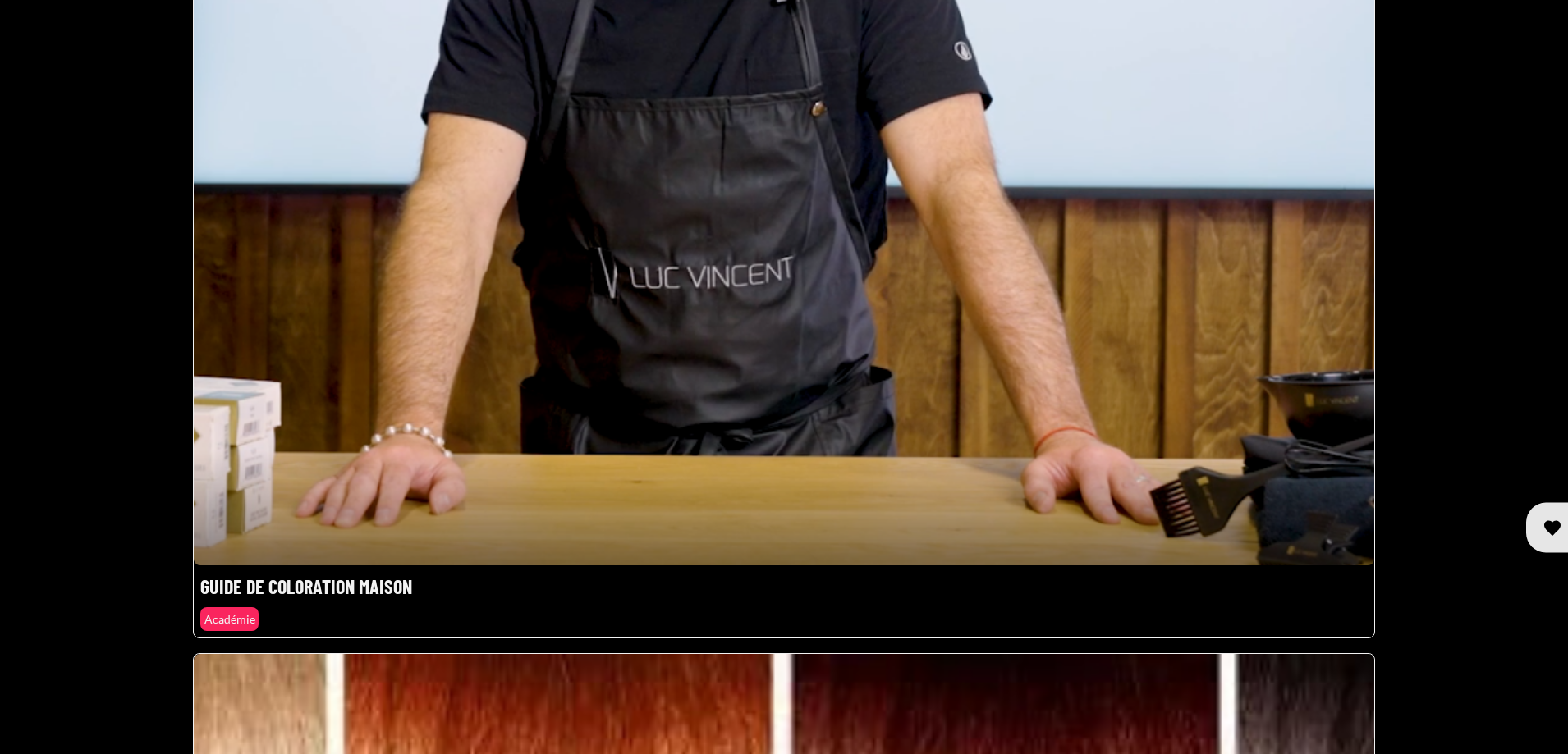scroll, scrollTop: 2133, scrollLeft: 0, axis: vertical 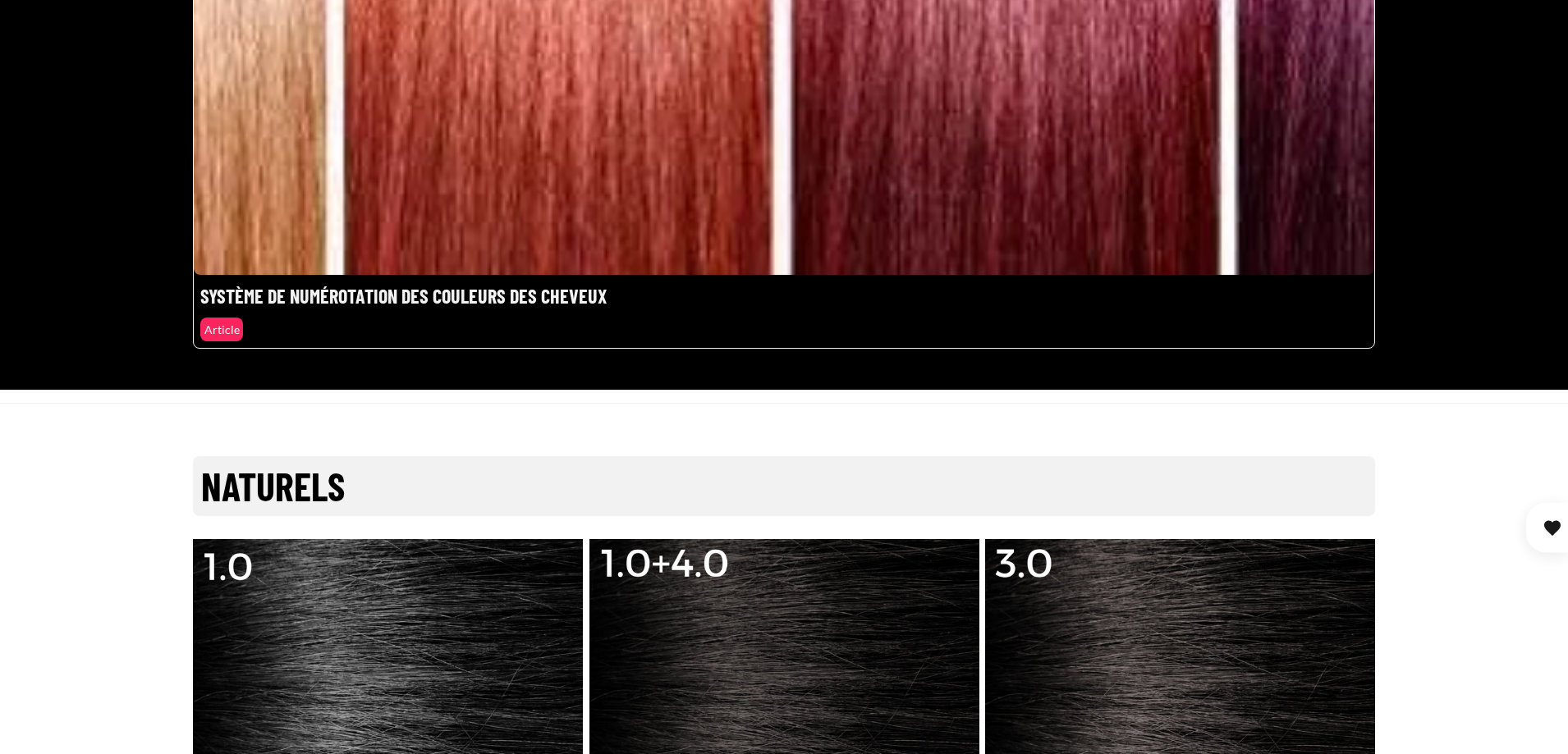 click at bounding box center (784, -279) 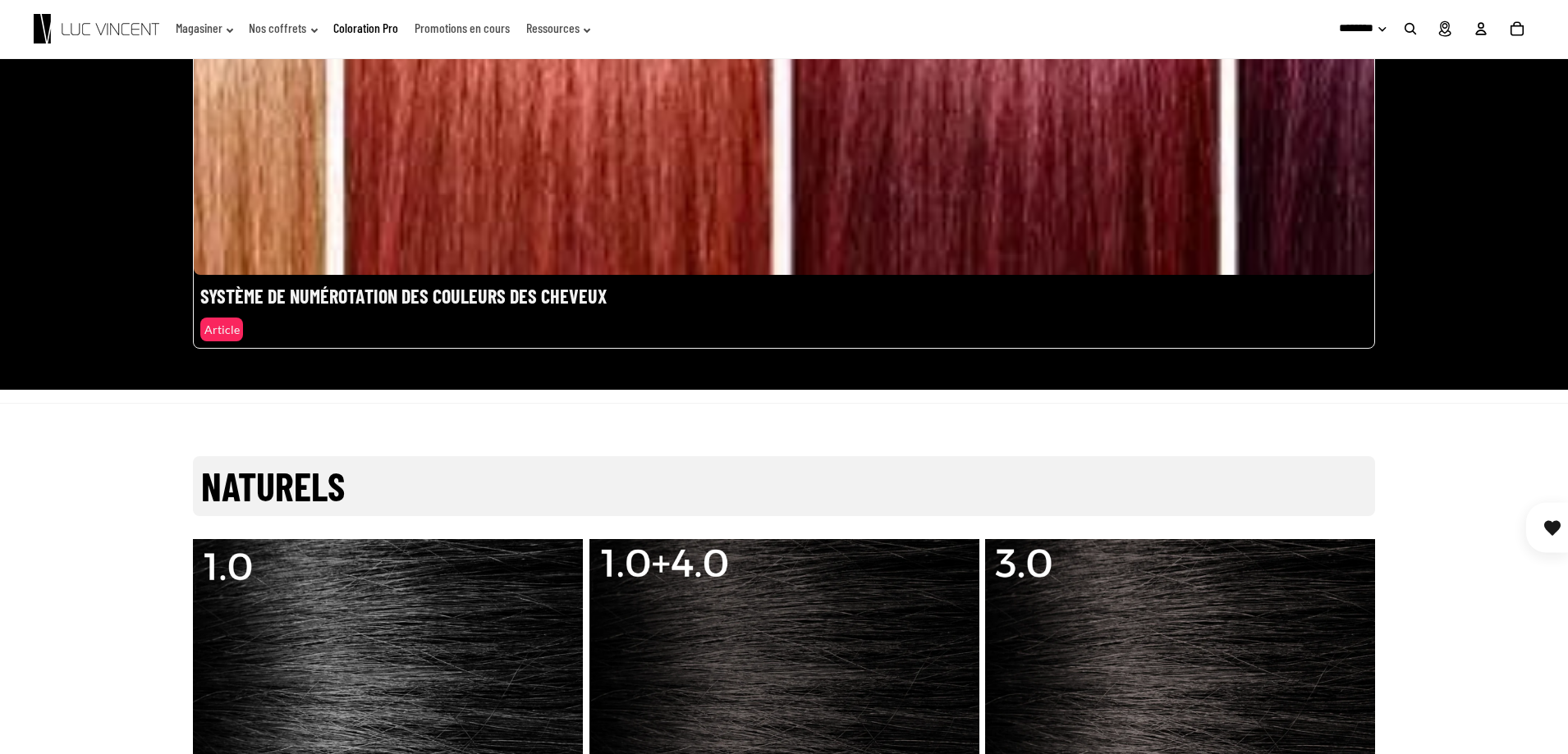 scroll, scrollTop: 2474, scrollLeft: 0, axis: vertical 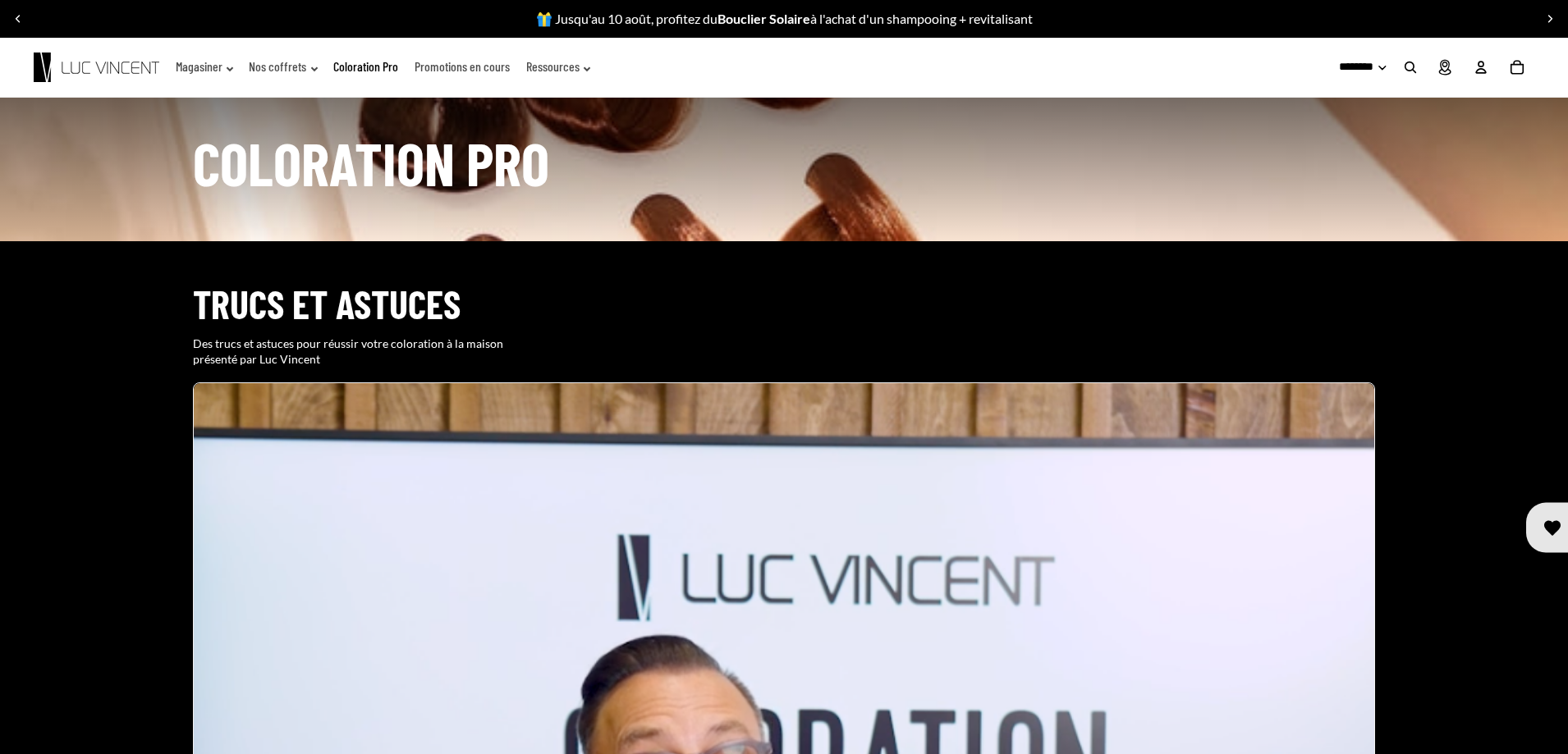 click on "Coloration Pro" 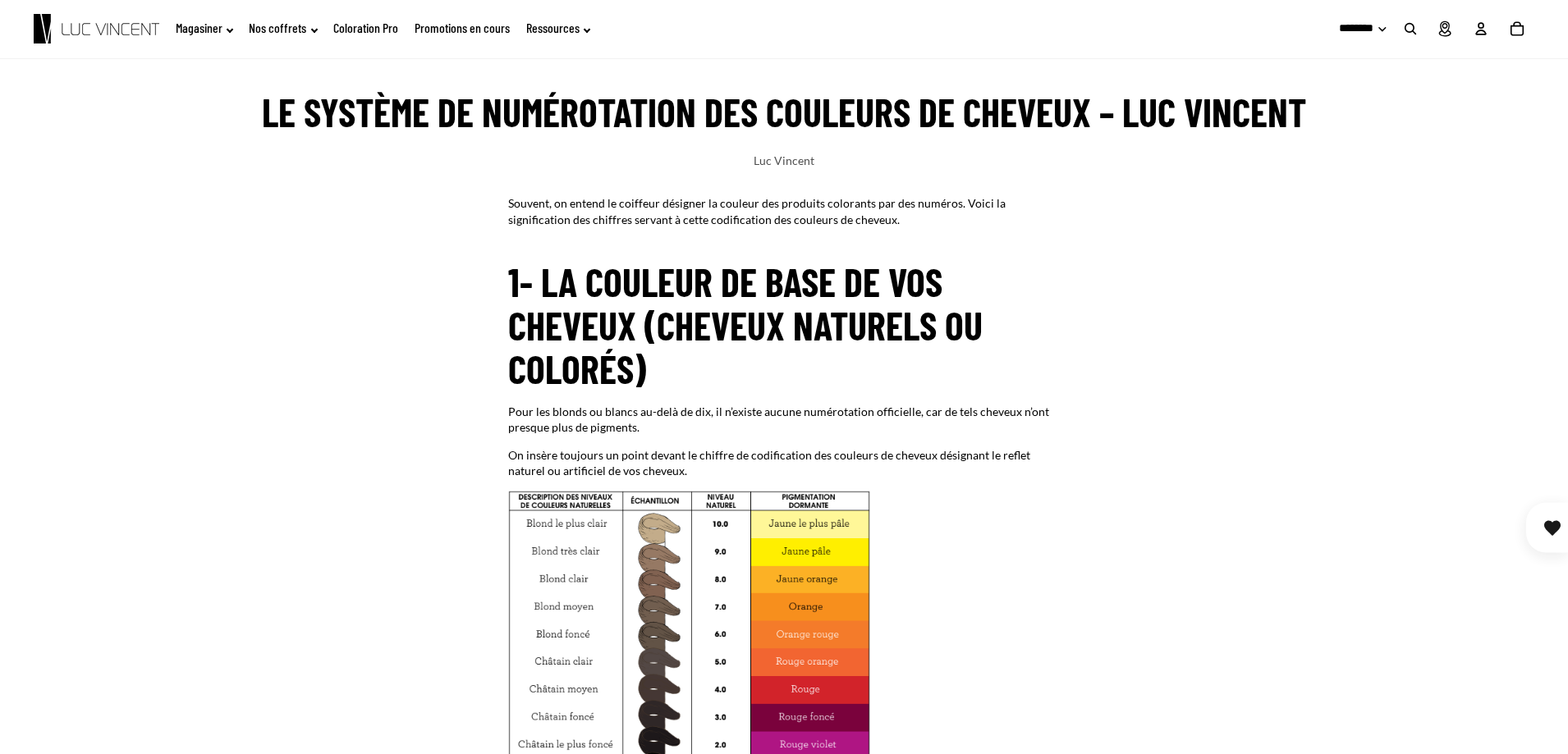 scroll, scrollTop: 0, scrollLeft: 0, axis: both 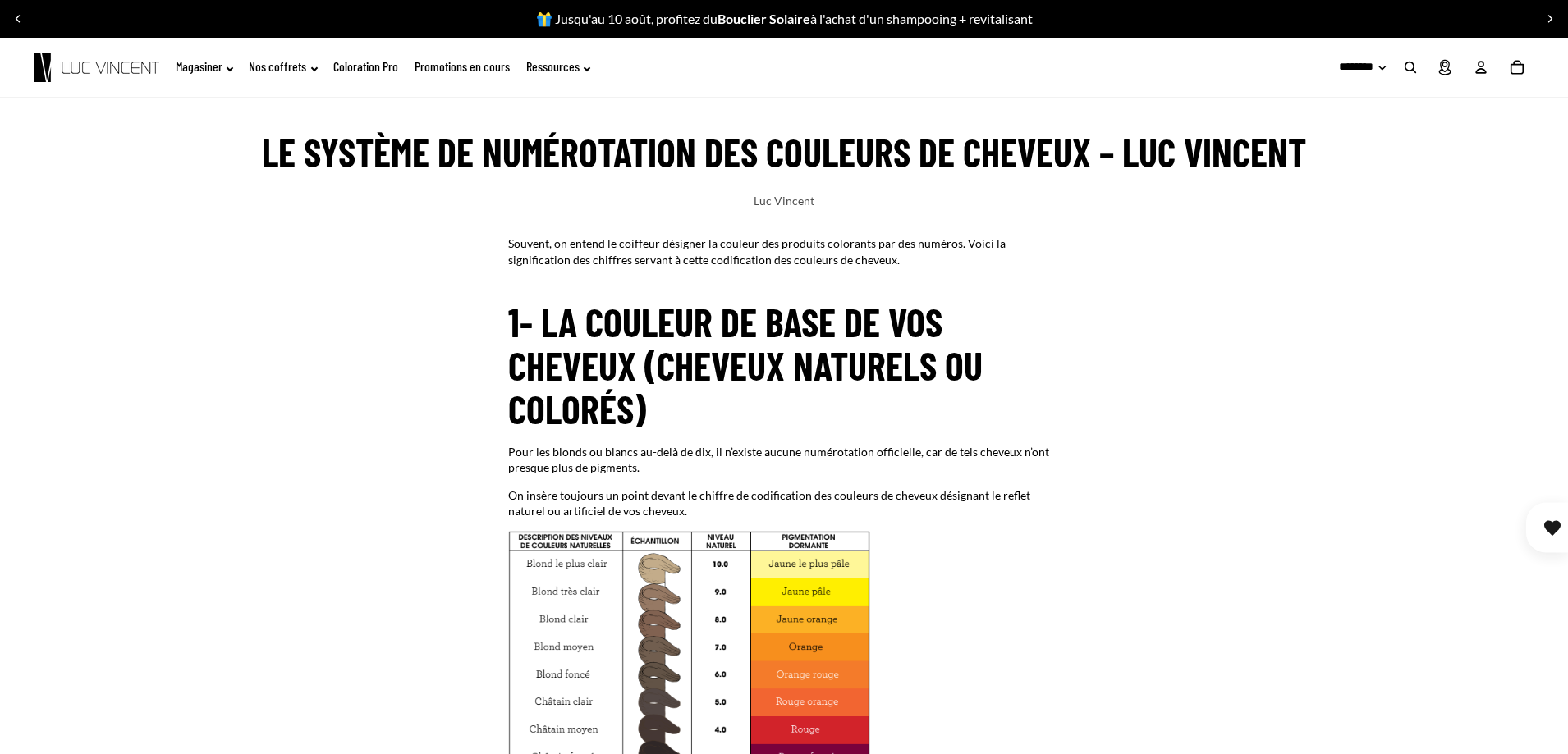 click on "Coloration Pro" 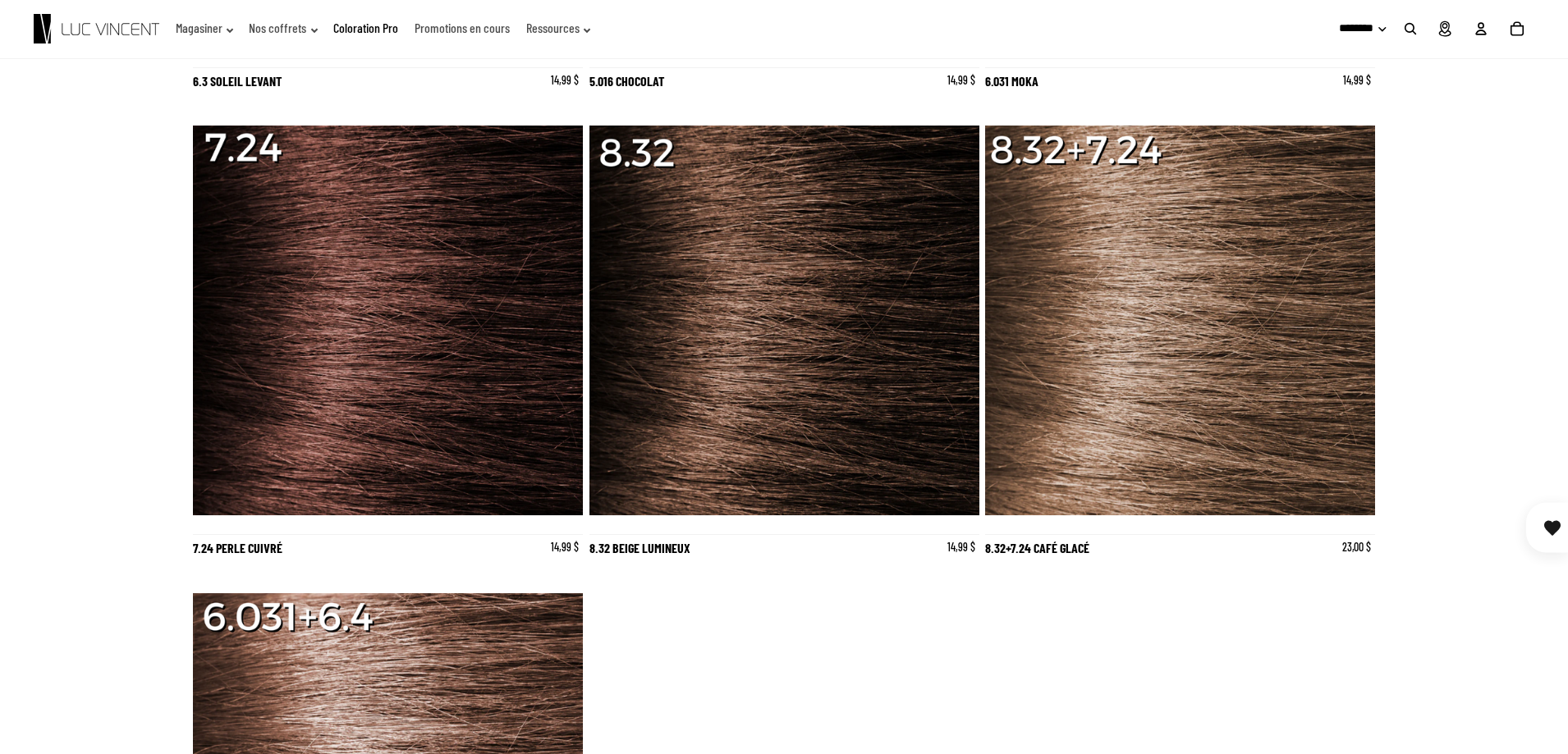 scroll, scrollTop: 5402, scrollLeft: 0, axis: vertical 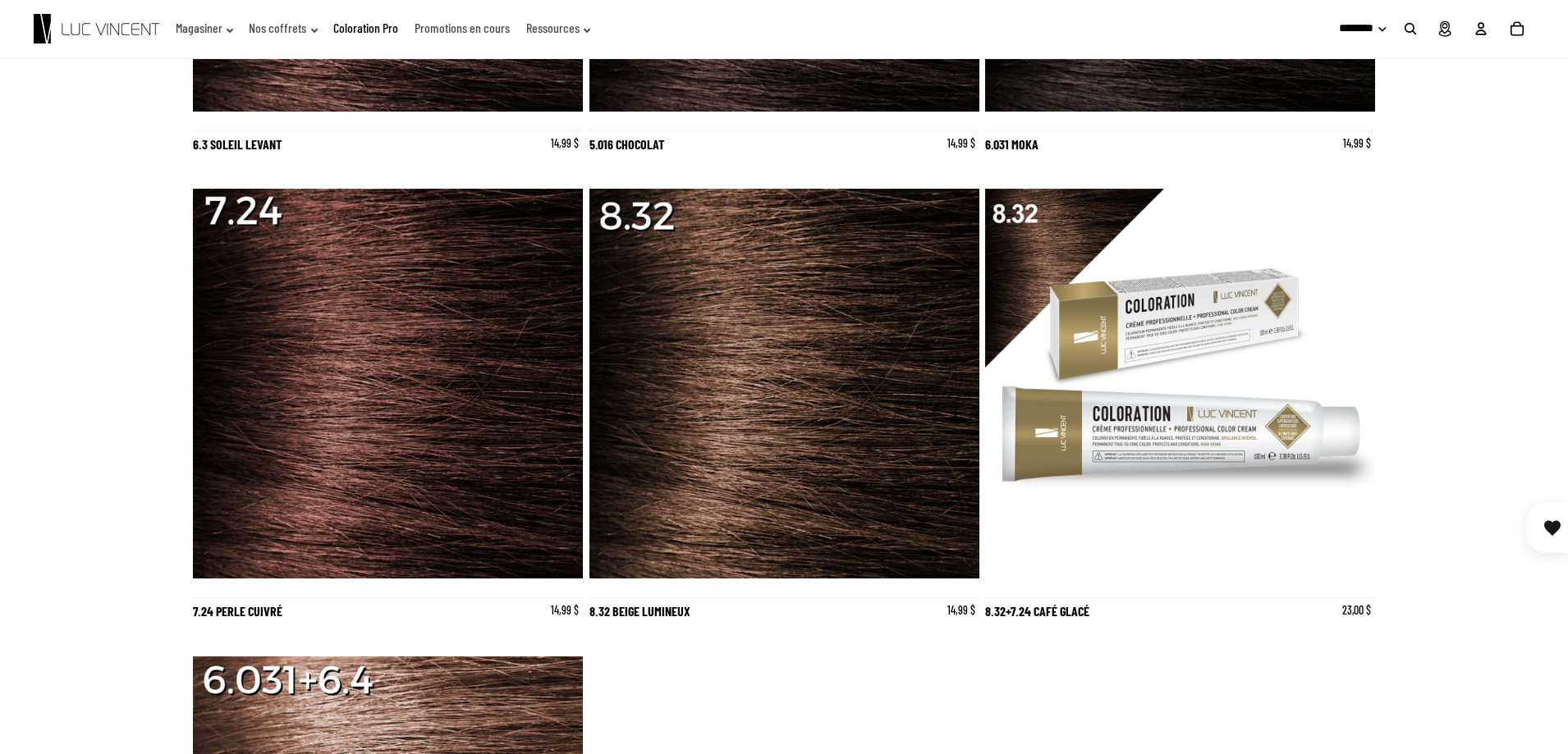 click 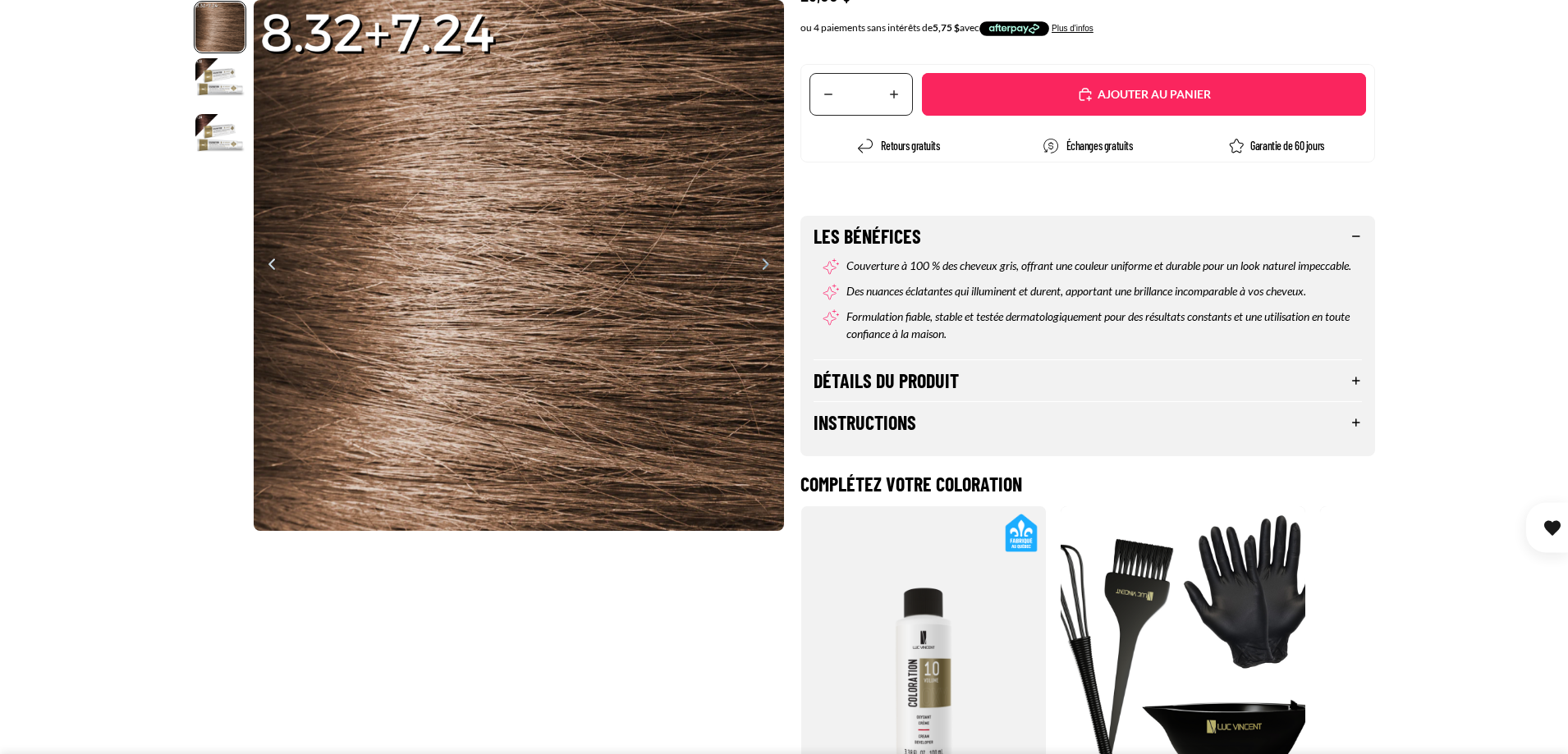 scroll, scrollTop: 328, scrollLeft: 0, axis: vertical 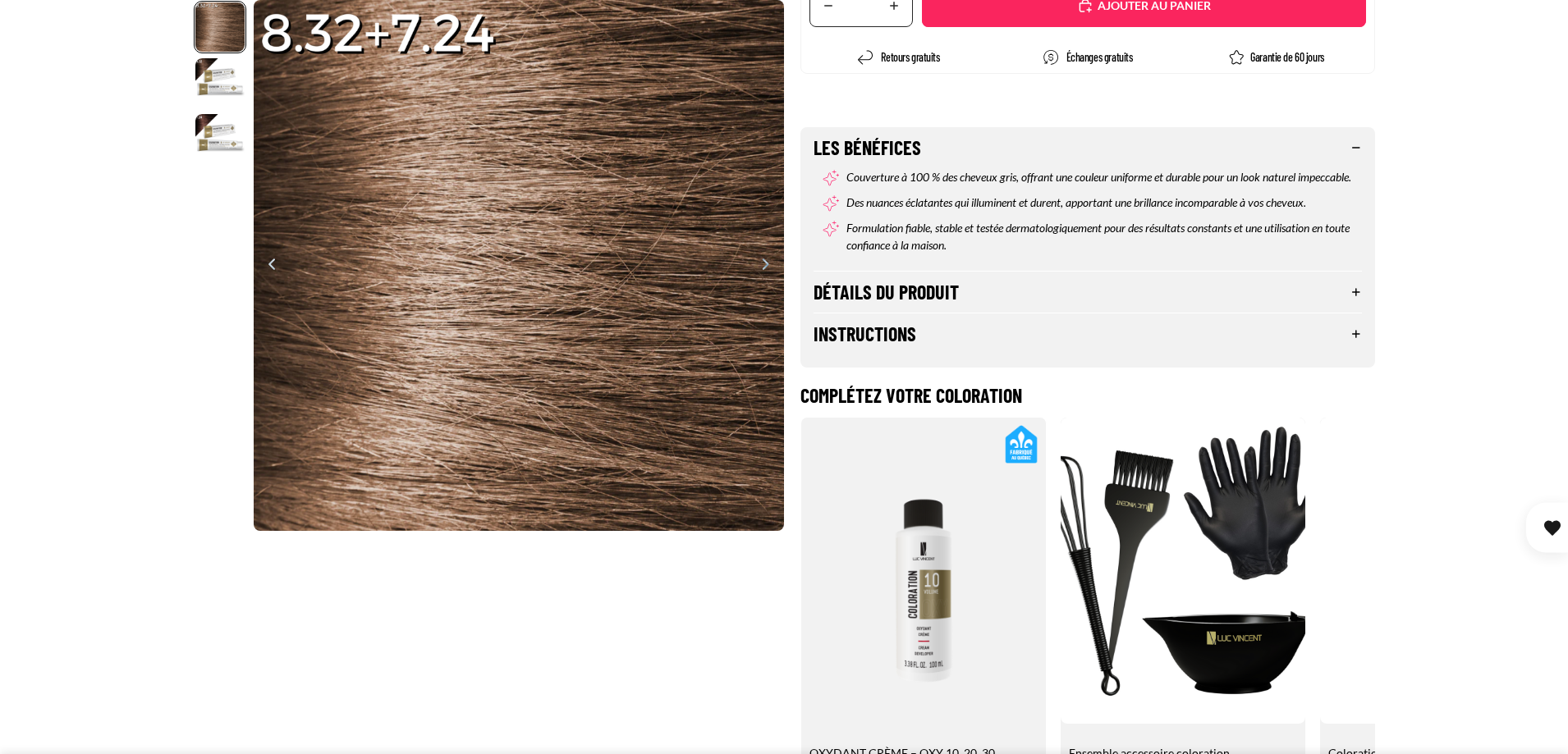 click on "Détails du produit" at bounding box center (1088, 292) 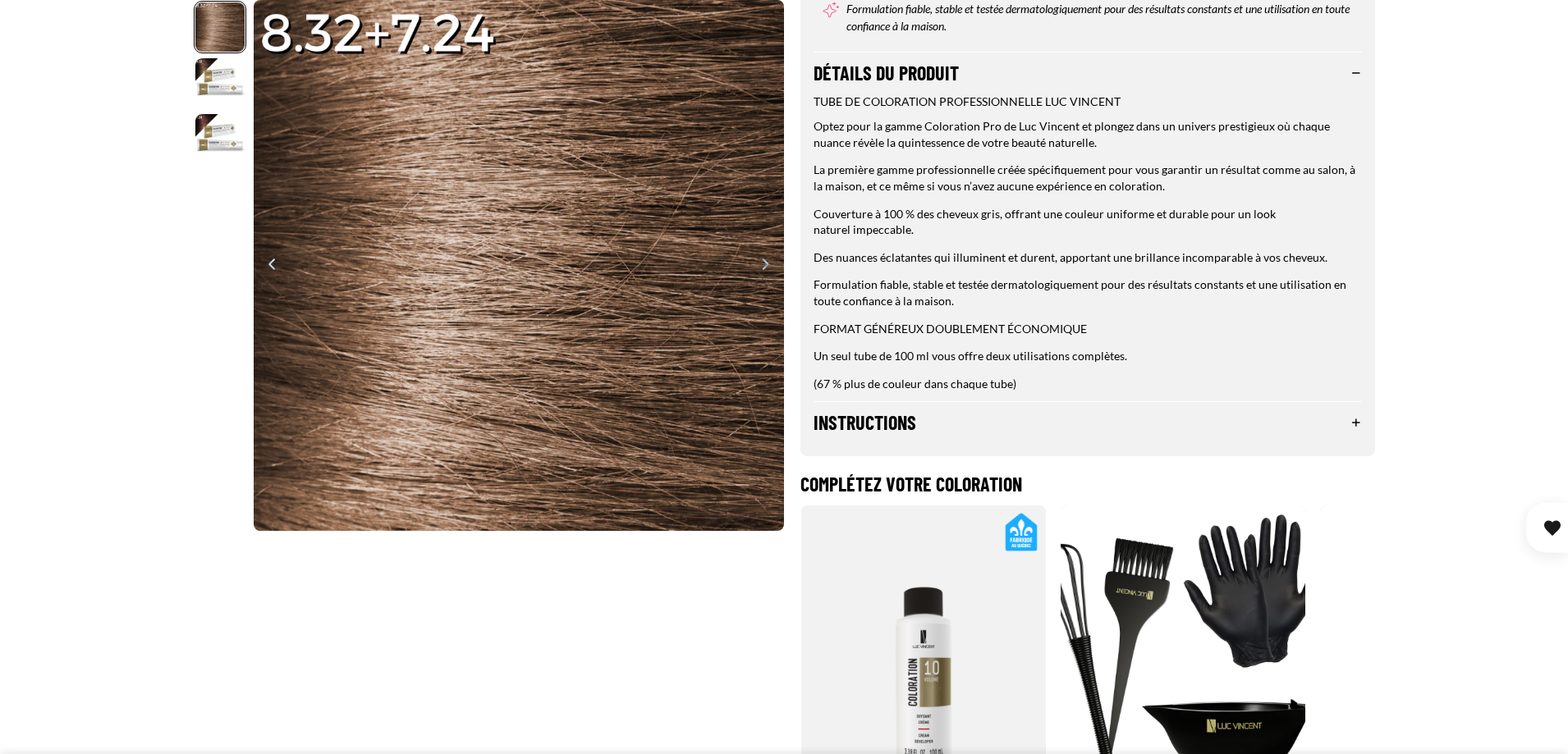 scroll, scrollTop: 574, scrollLeft: 0, axis: vertical 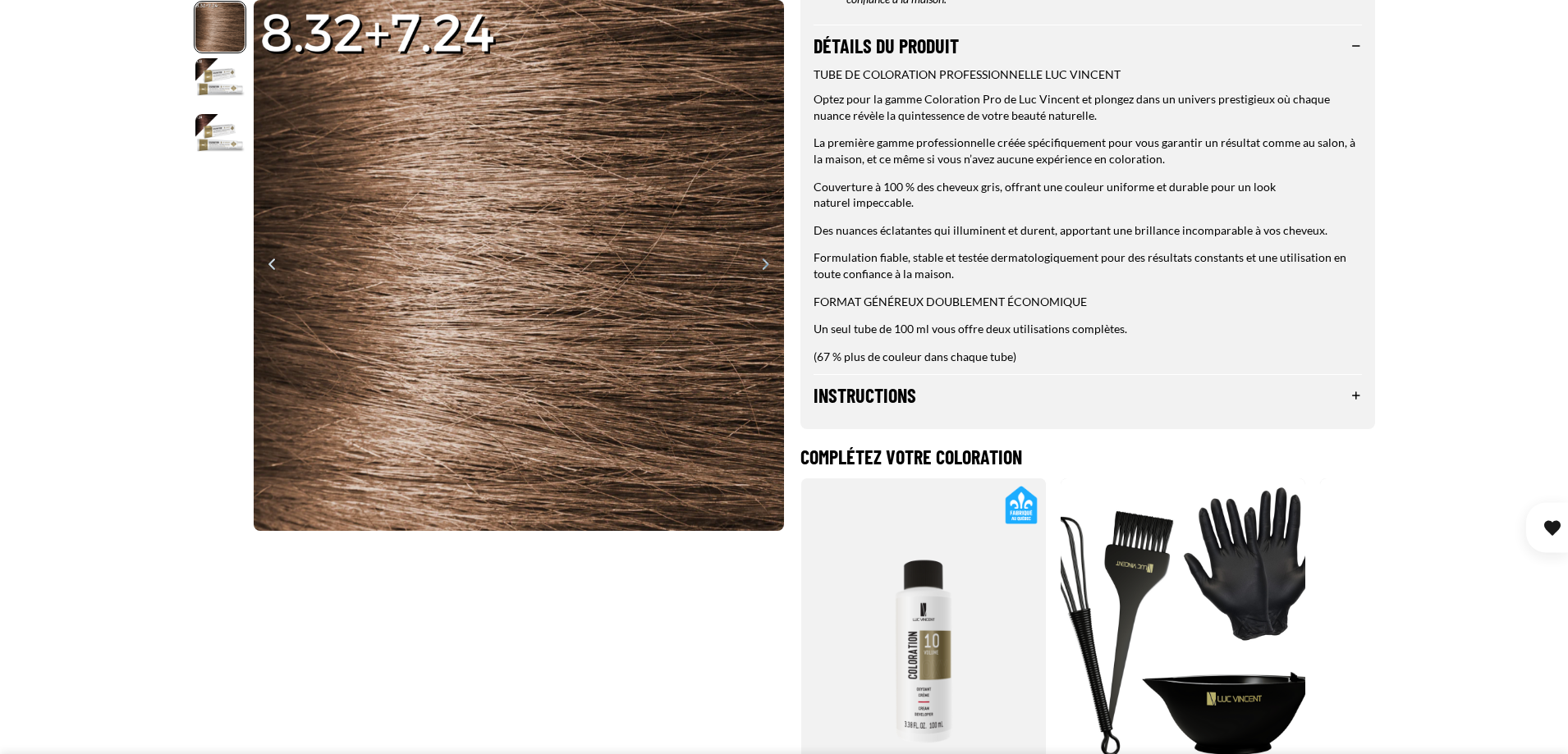 click on "Instructions" at bounding box center (1088, 395) 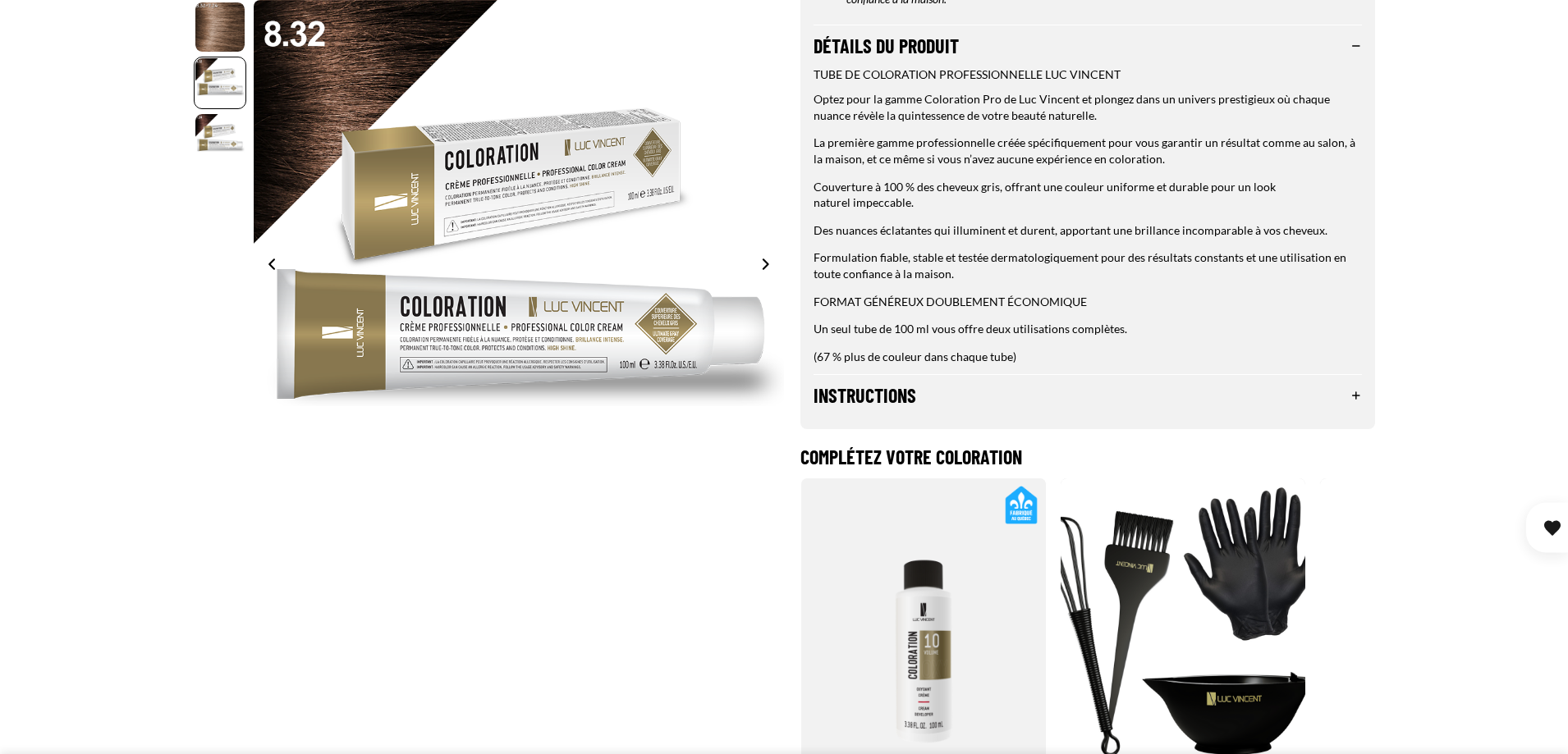 scroll, scrollTop: 0, scrollLeft: 531, axis: horizontal 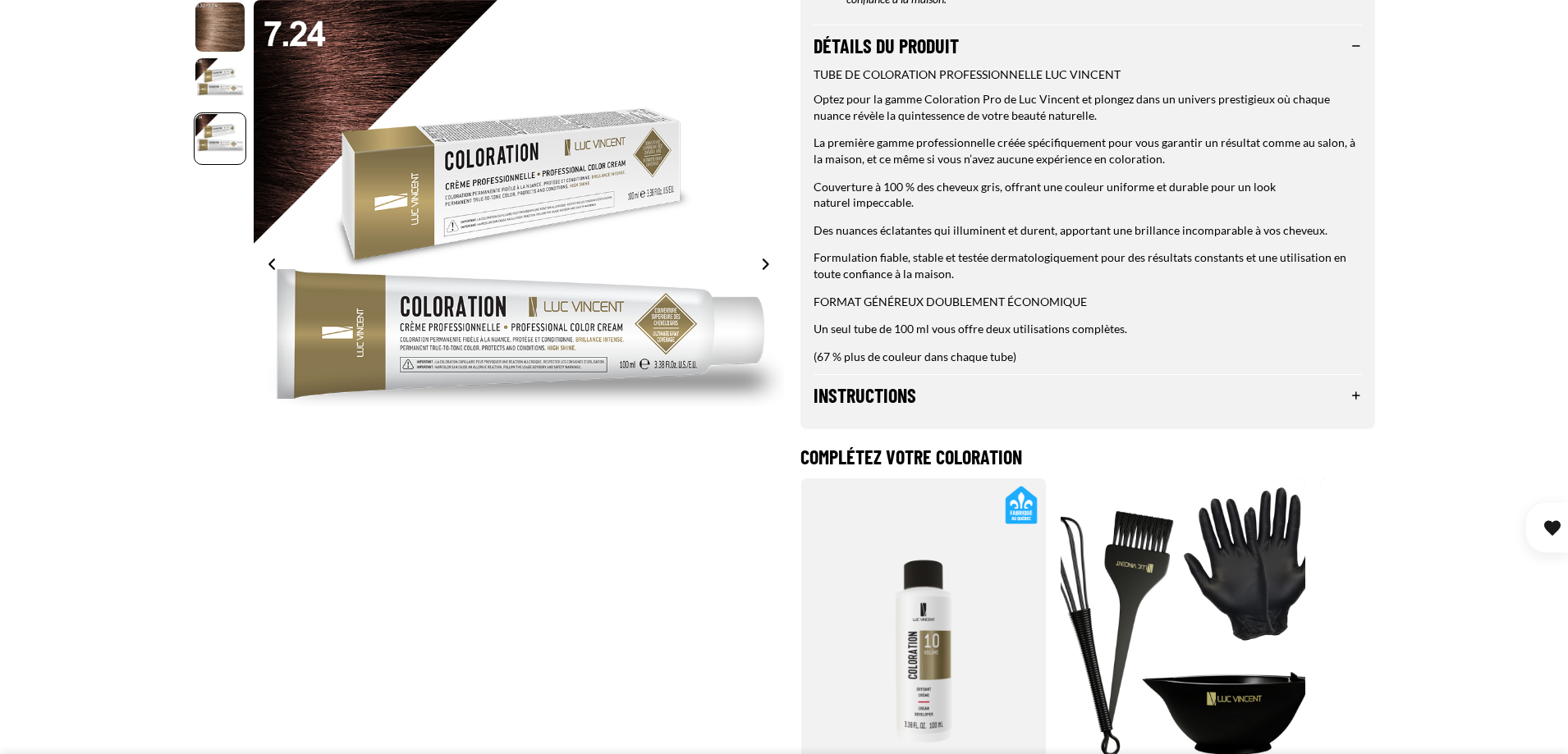 click 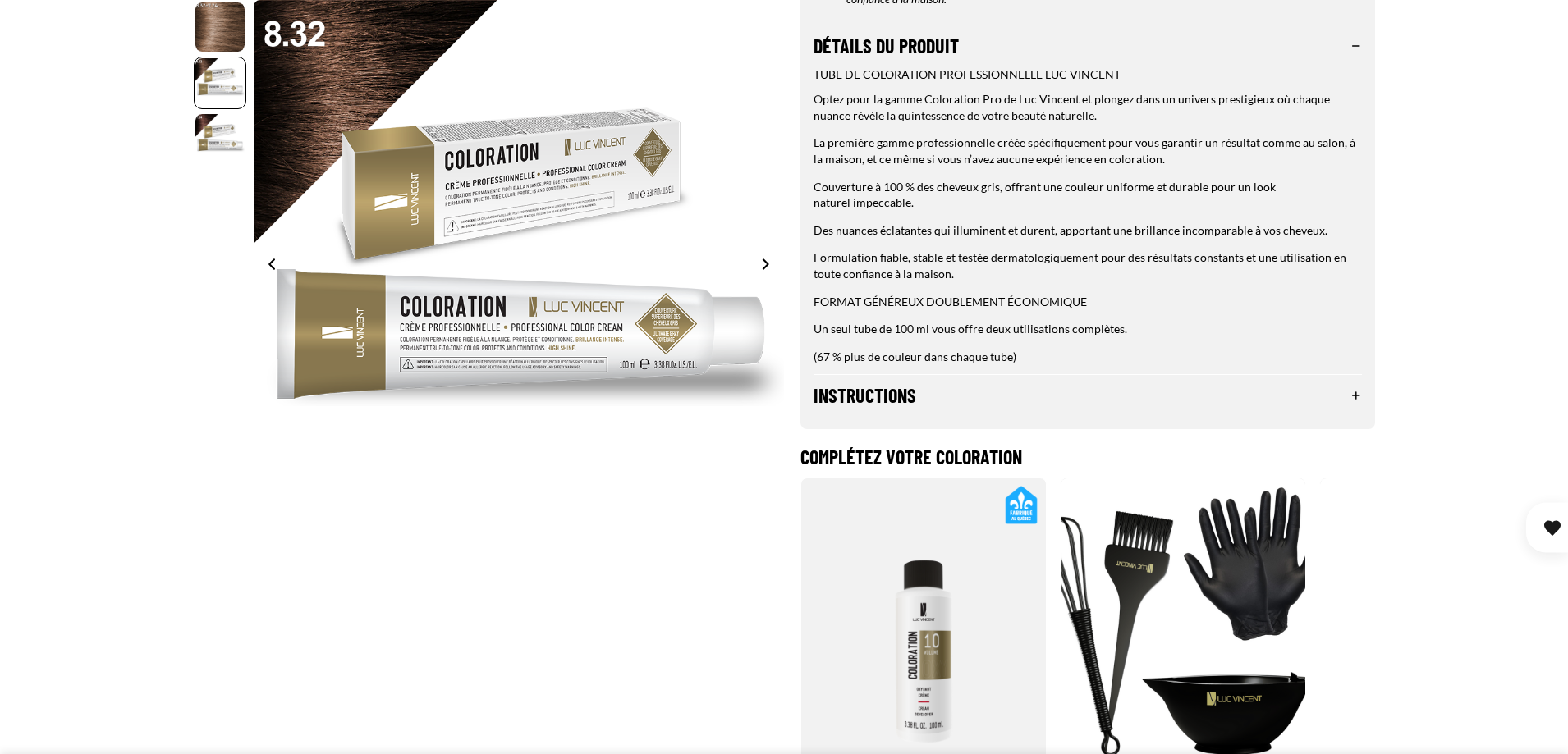 scroll, scrollTop: 0, scrollLeft: 531, axis: horizontal 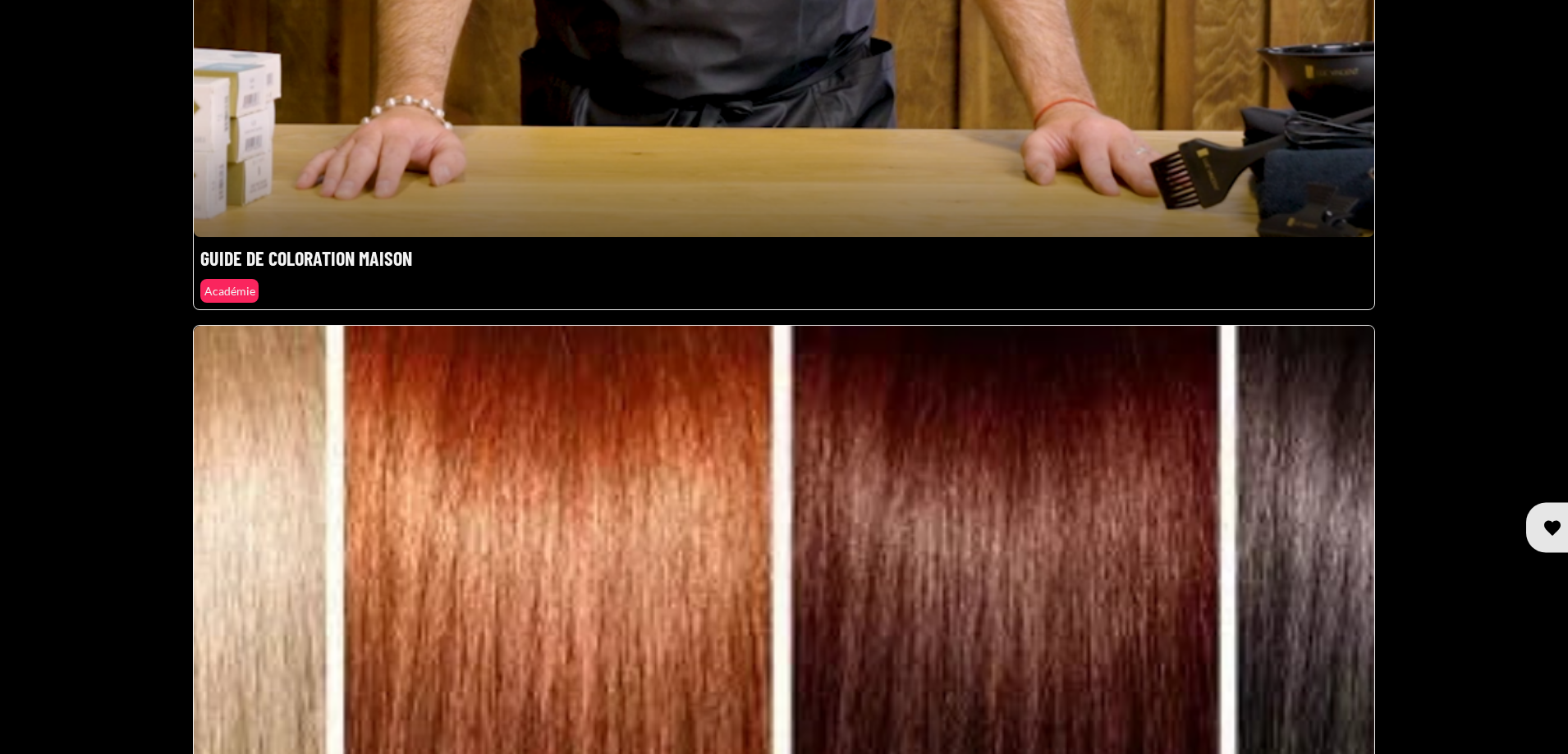 click at bounding box center [784, -317] 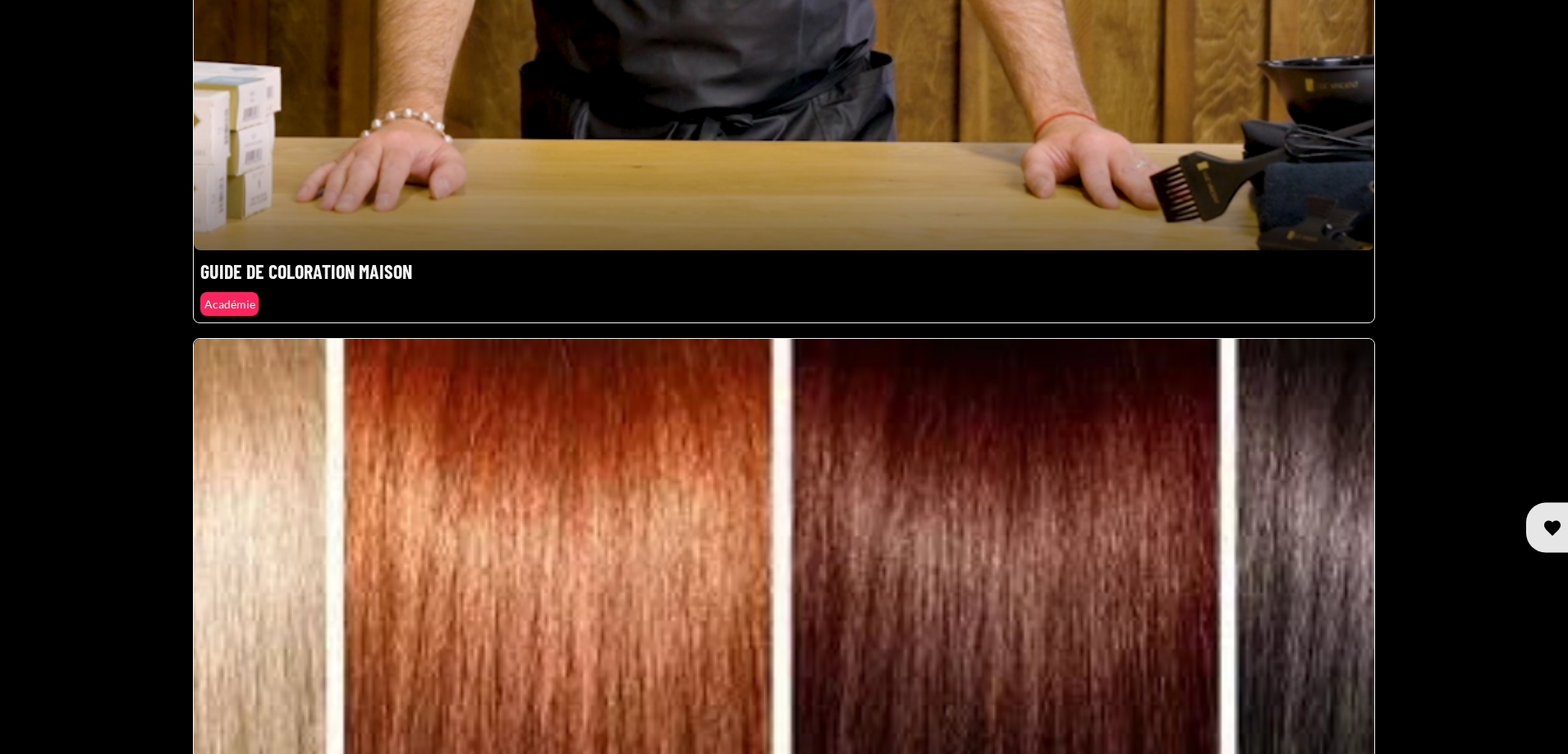 scroll, scrollTop: 1654, scrollLeft: 0, axis: vertical 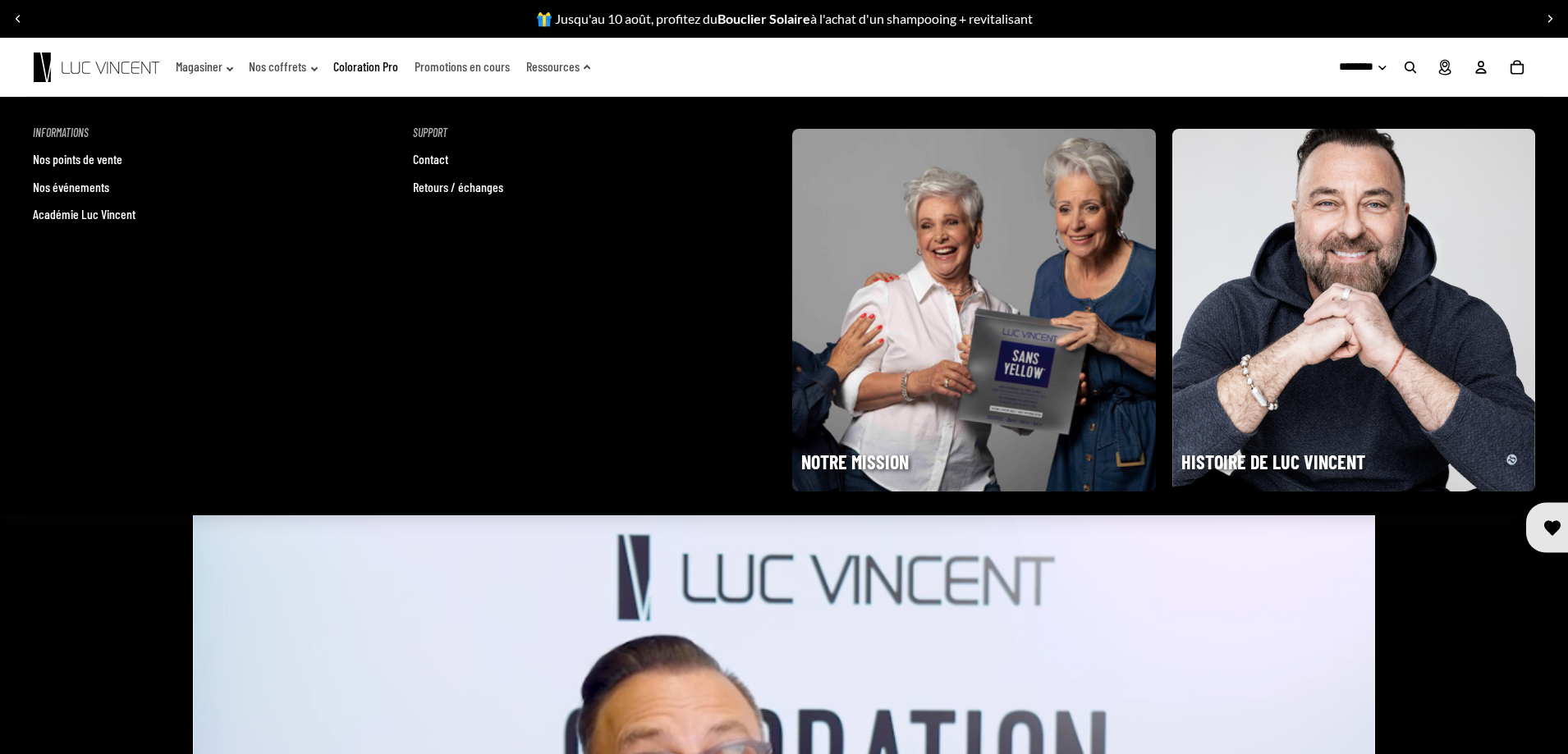 click on "Ressources" 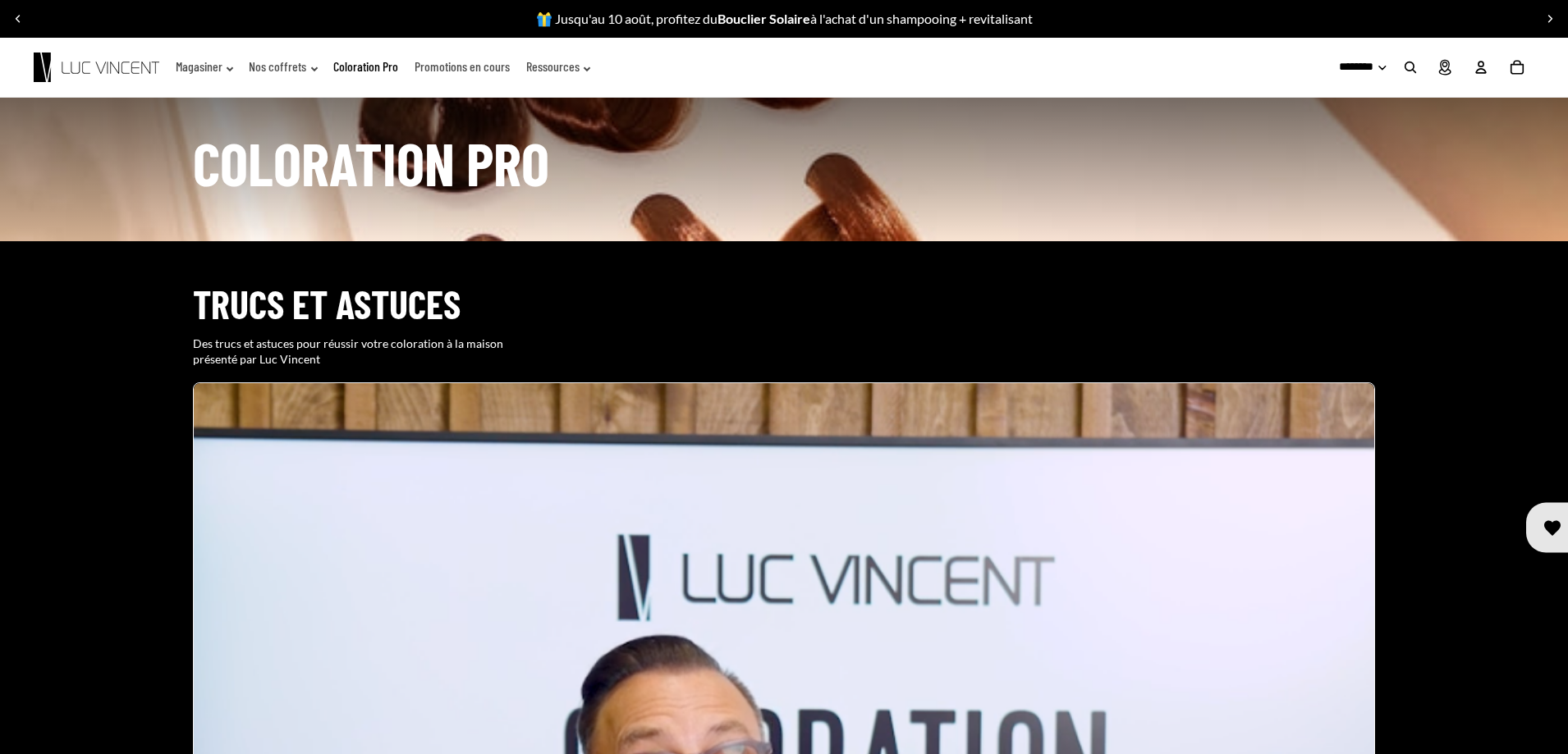 click on "Promotions en cours" 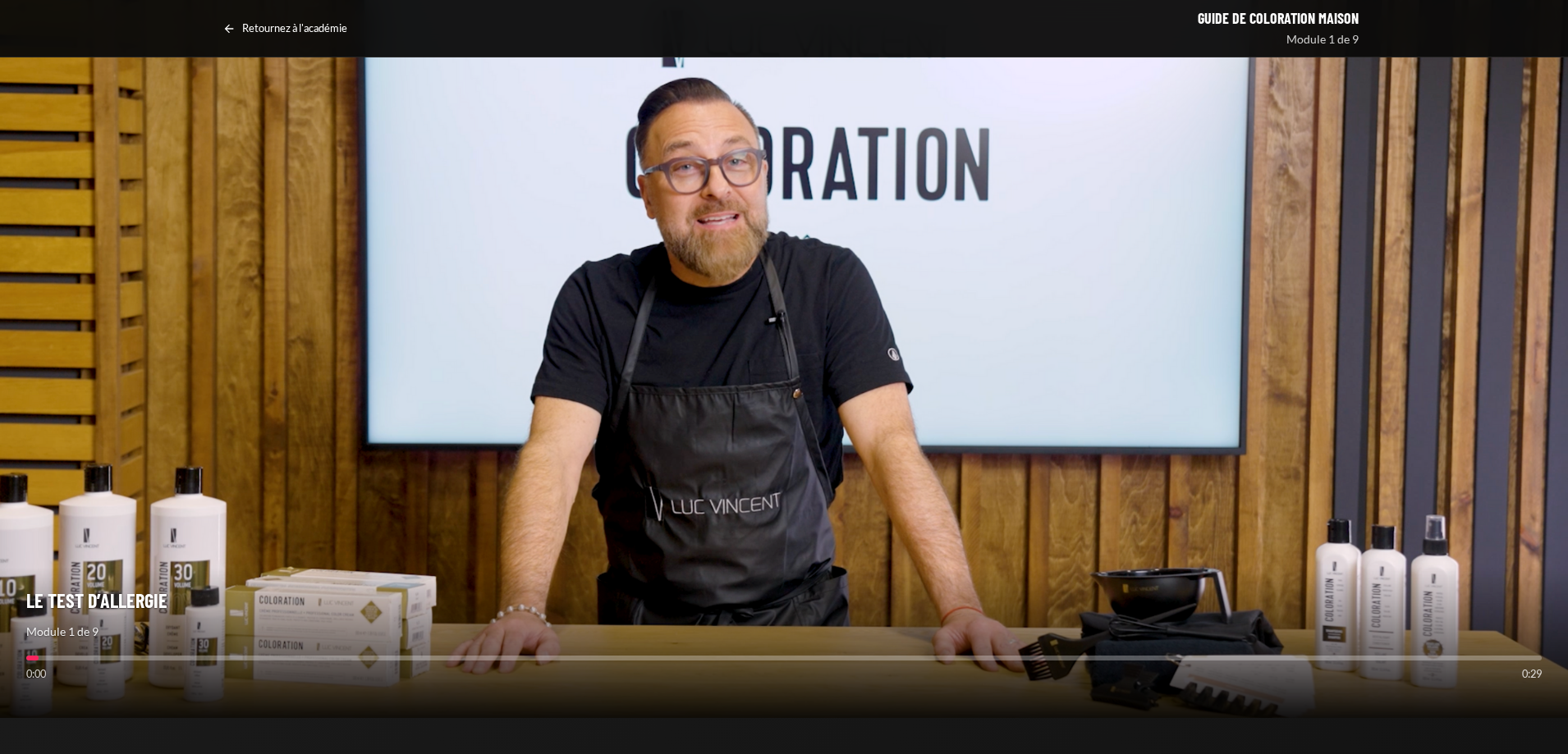scroll, scrollTop: 123, scrollLeft: 0, axis: vertical 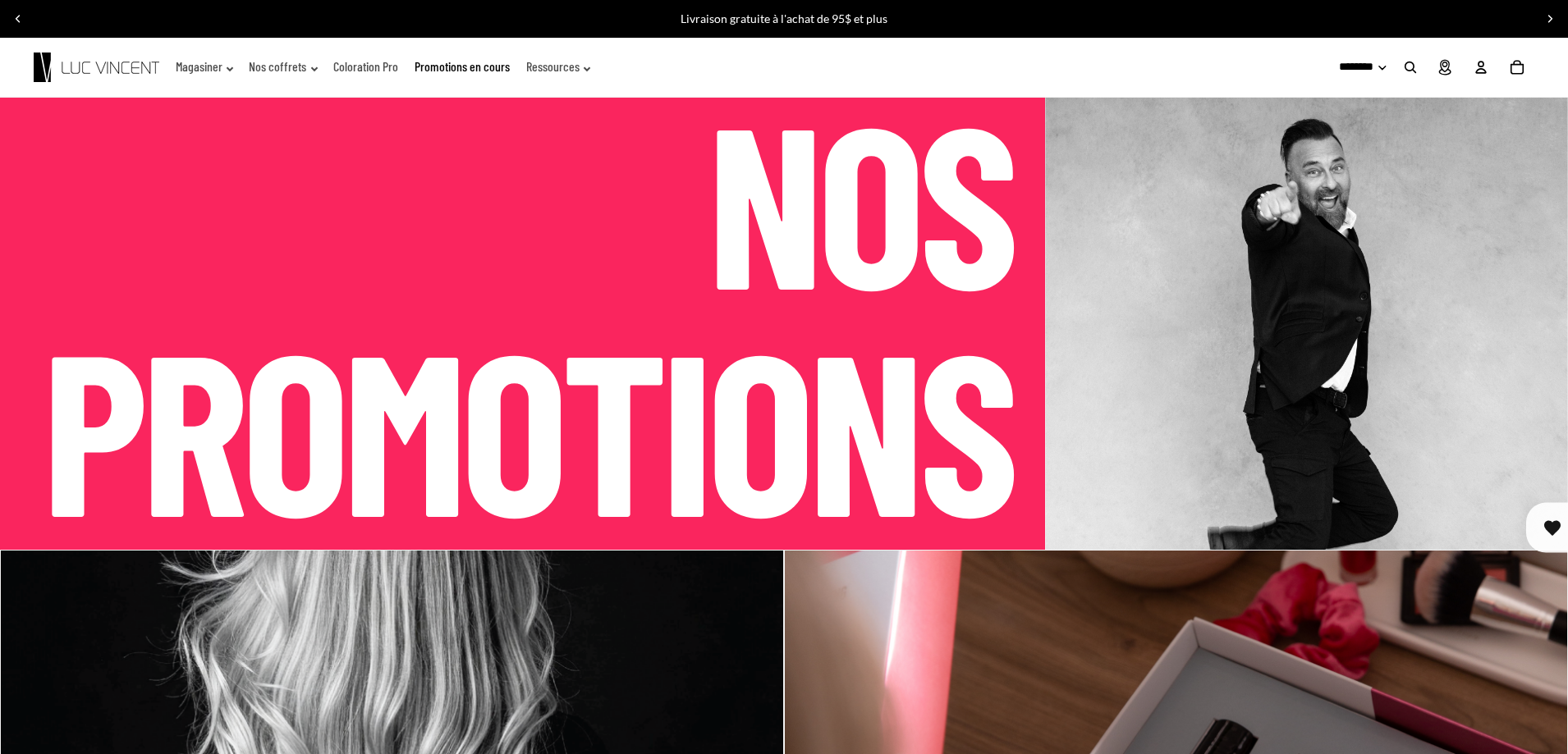 drag, startPoint x: 0, startPoint y: 0, endPoint x: 1549, endPoint y: 2, distance: 1549.0013 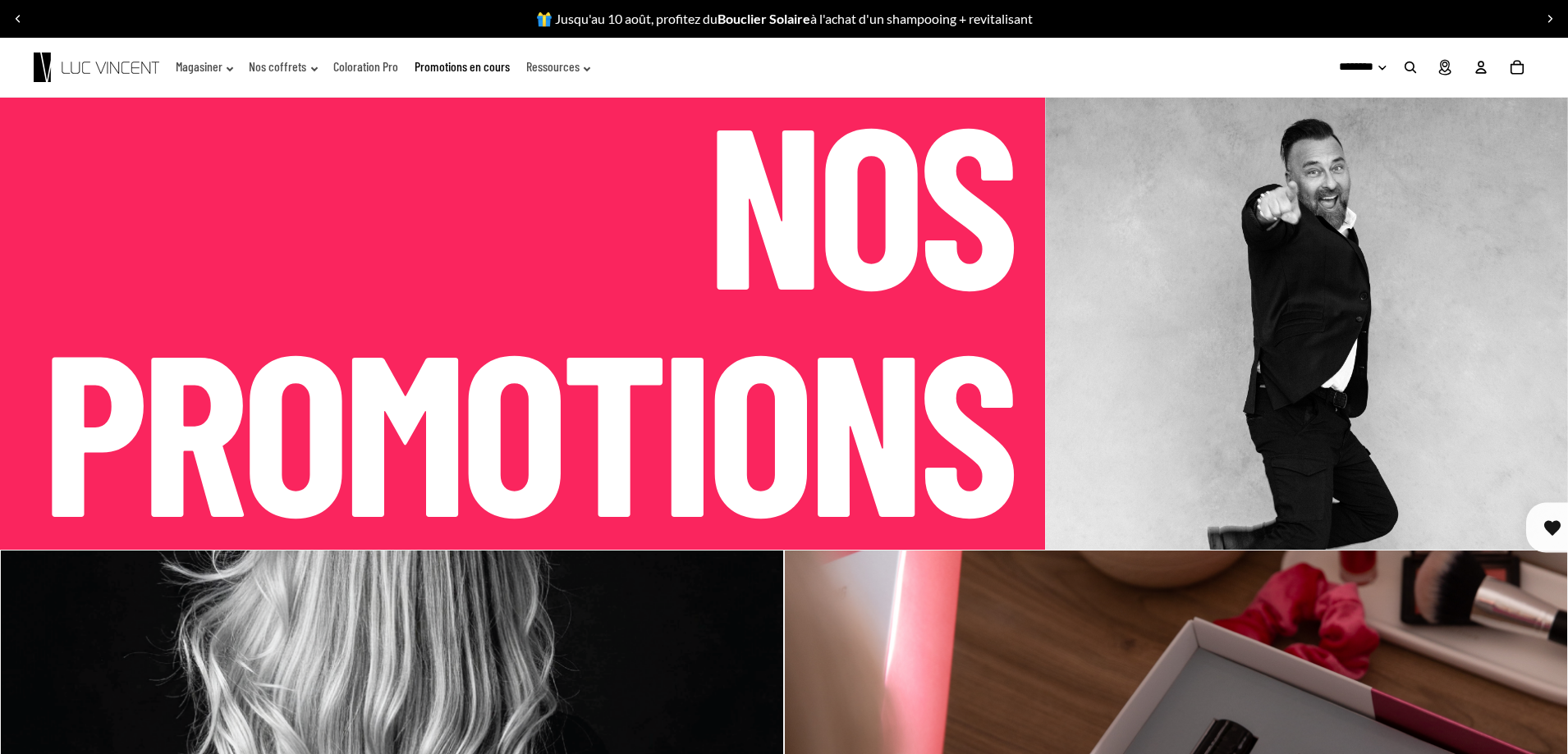 click on "Coloration Pro" 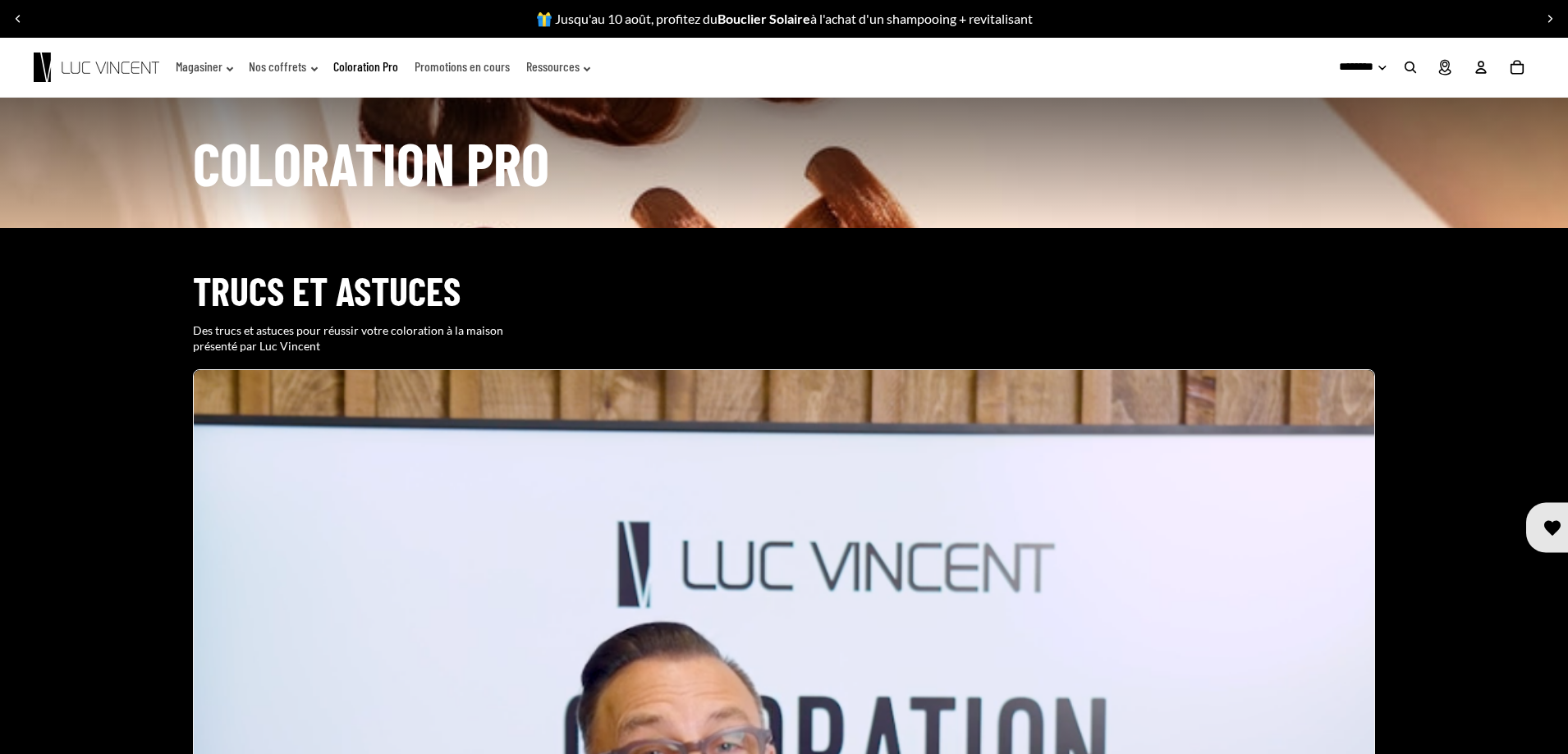 scroll, scrollTop: 0, scrollLeft: 0, axis: both 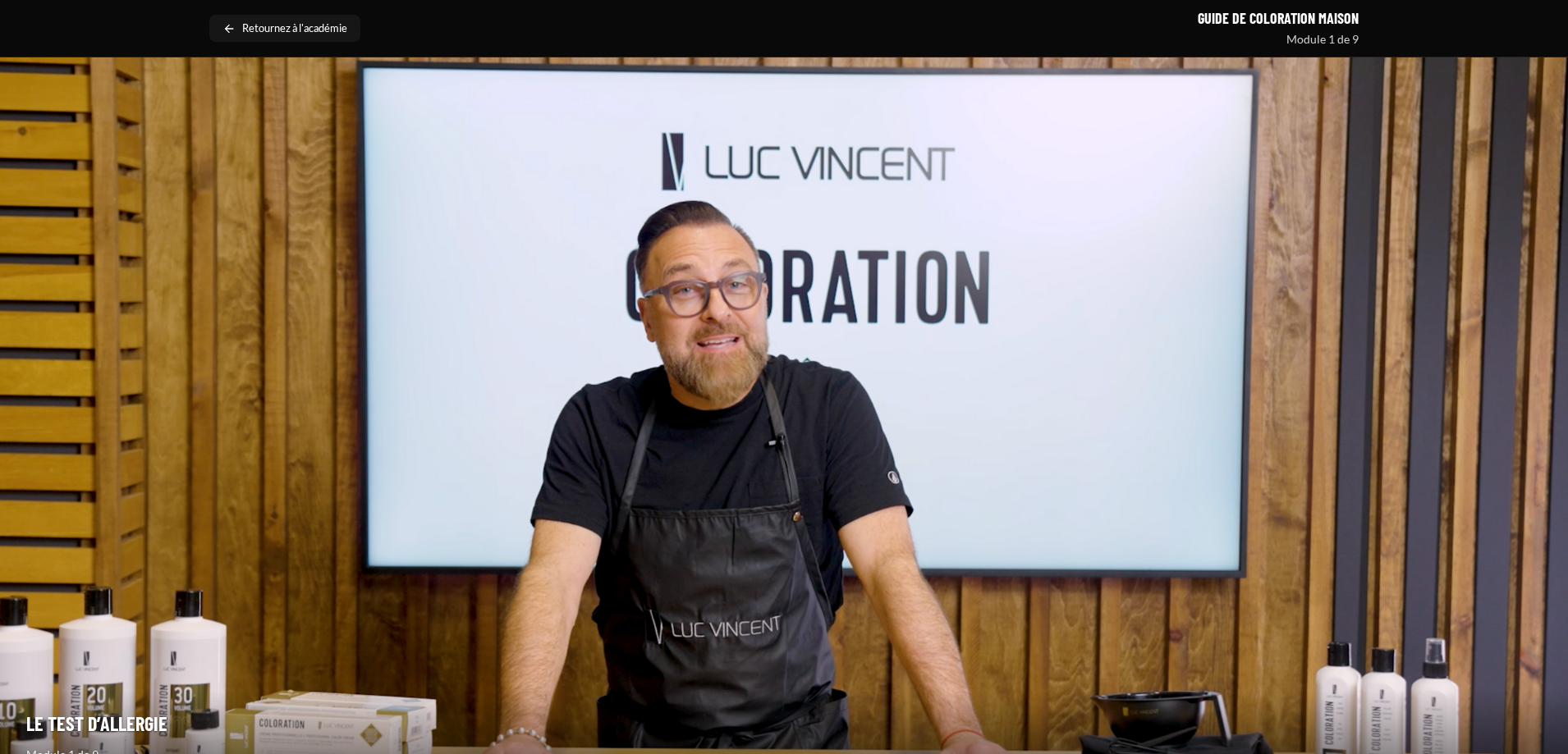 click on "Retournez à l'académie" at bounding box center [295, 29] 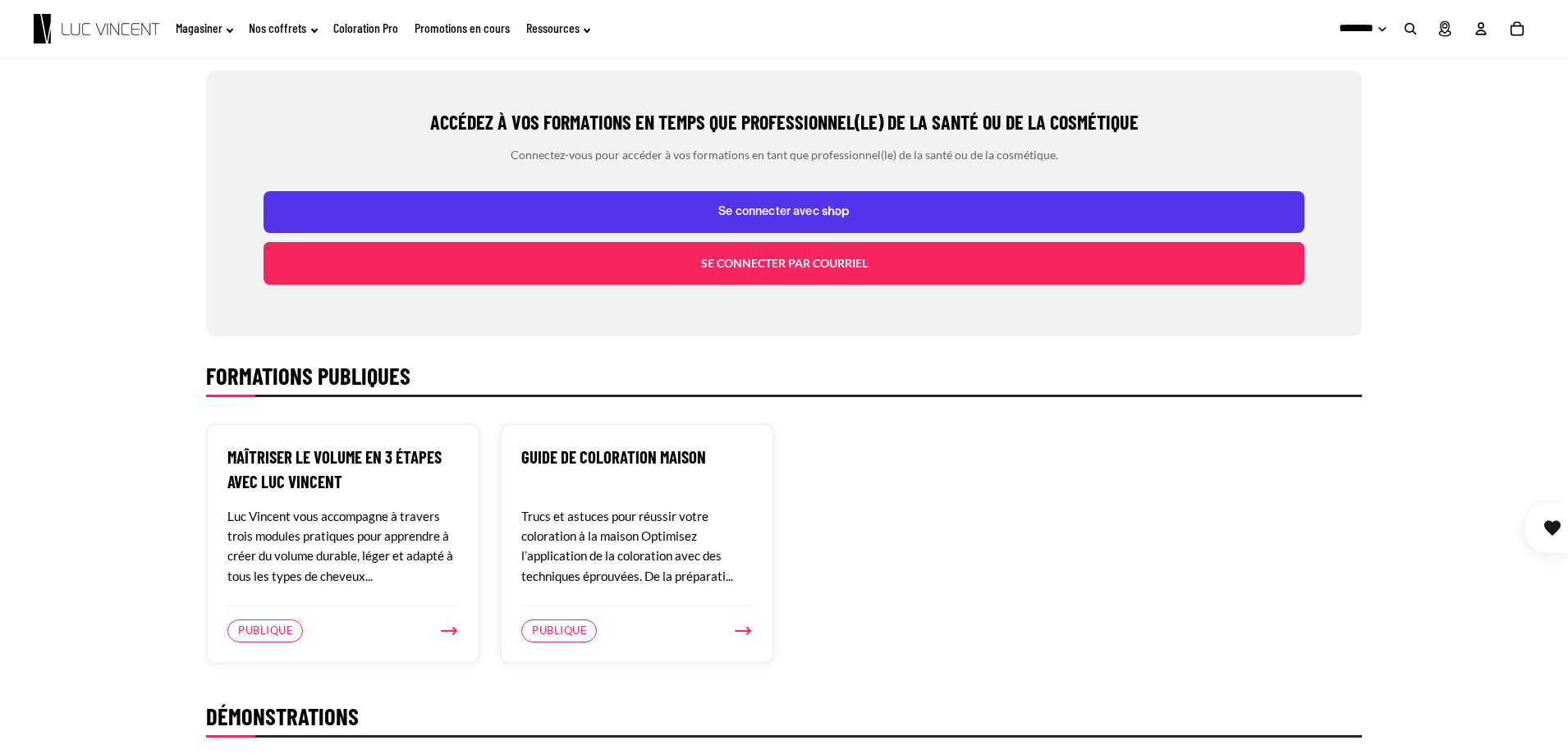 scroll, scrollTop: 328, scrollLeft: 0, axis: vertical 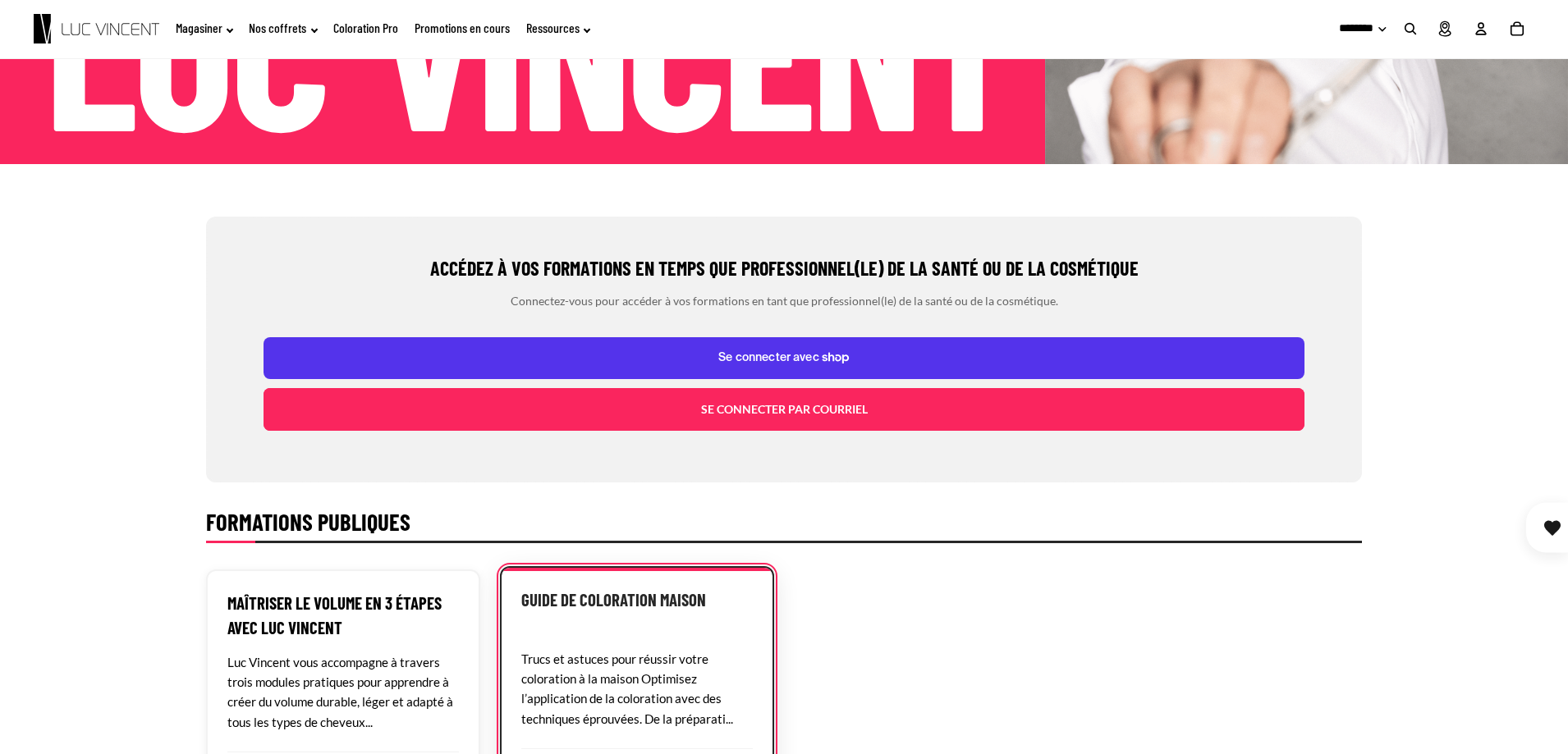 click on "Trucs et astuces pour réussir votre coloration à la maison
Optimisez l’application de la coloration avec des techniques éprouvées. De la préparati..." at bounding box center [637, 688] 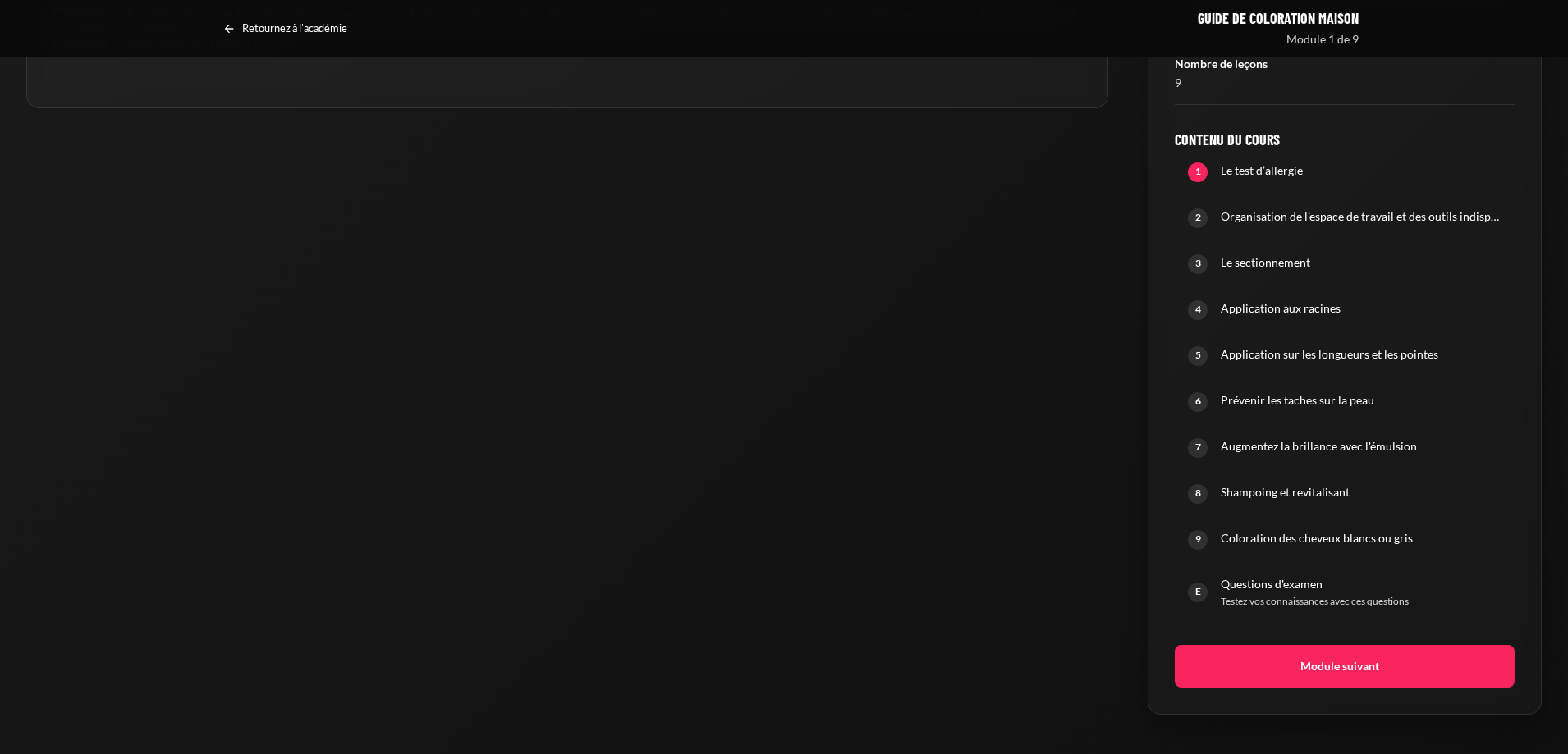 scroll, scrollTop: 774, scrollLeft: 0, axis: vertical 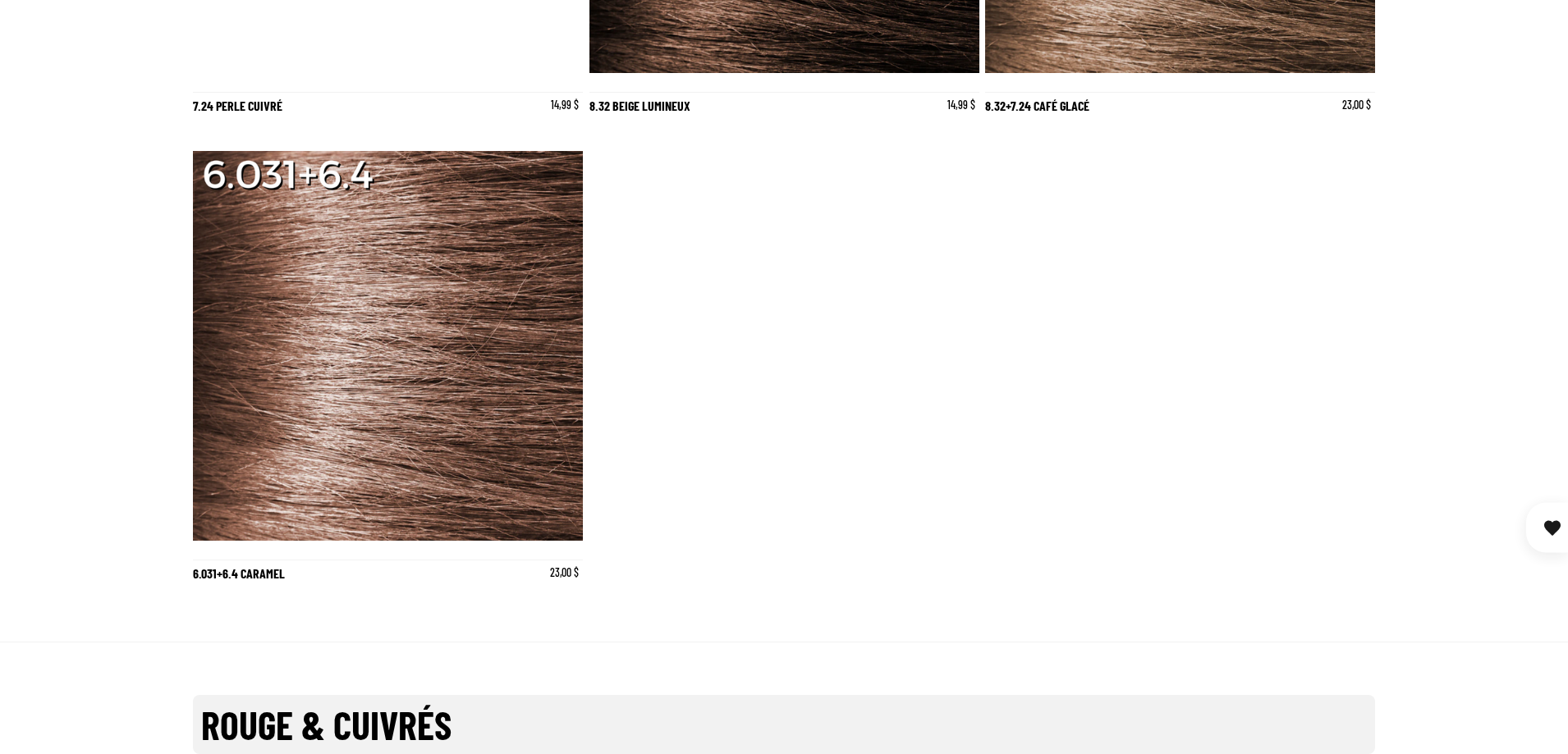 click at bounding box center (387, 345) 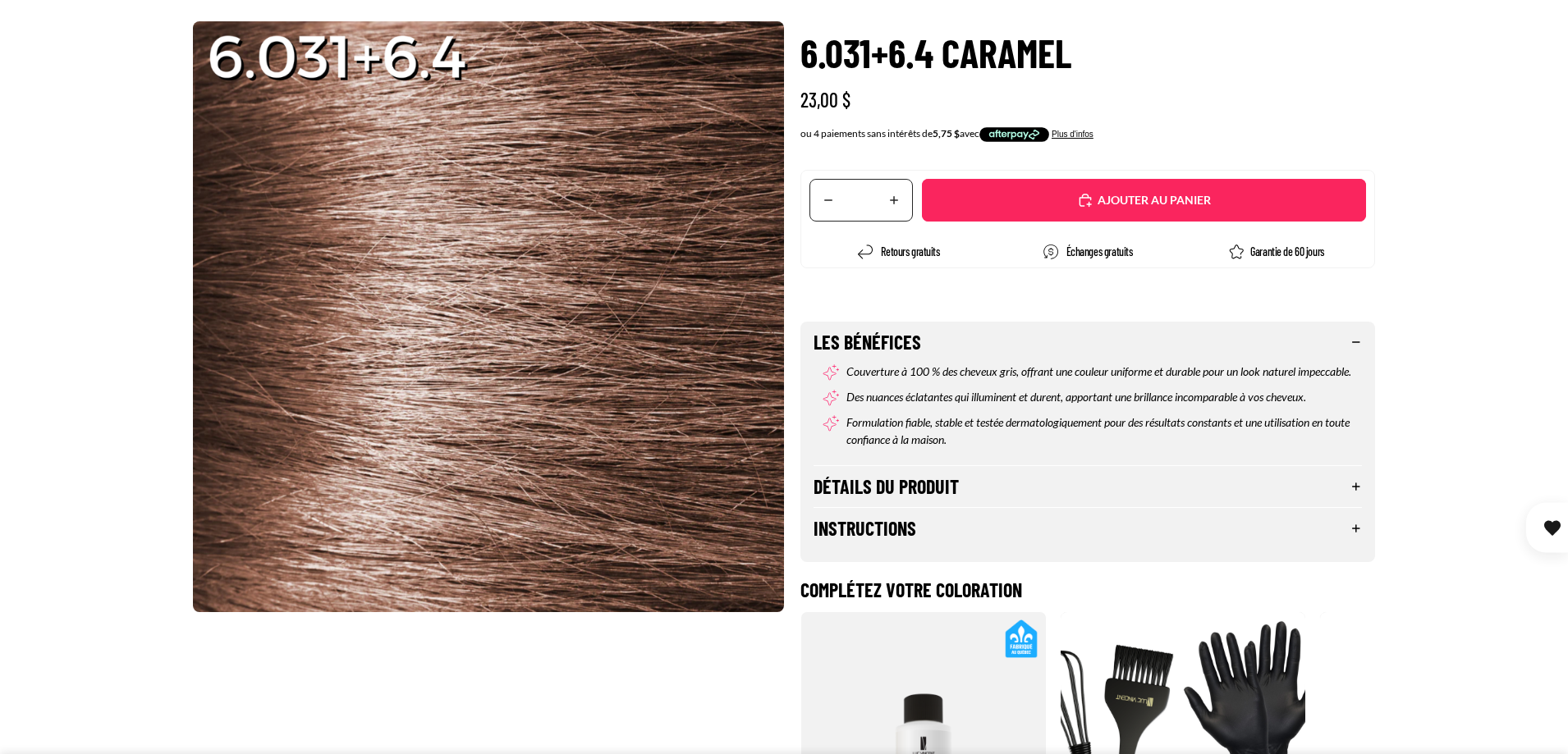 scroll, scrollTop: 0, scrollLeft: 0, axis: both 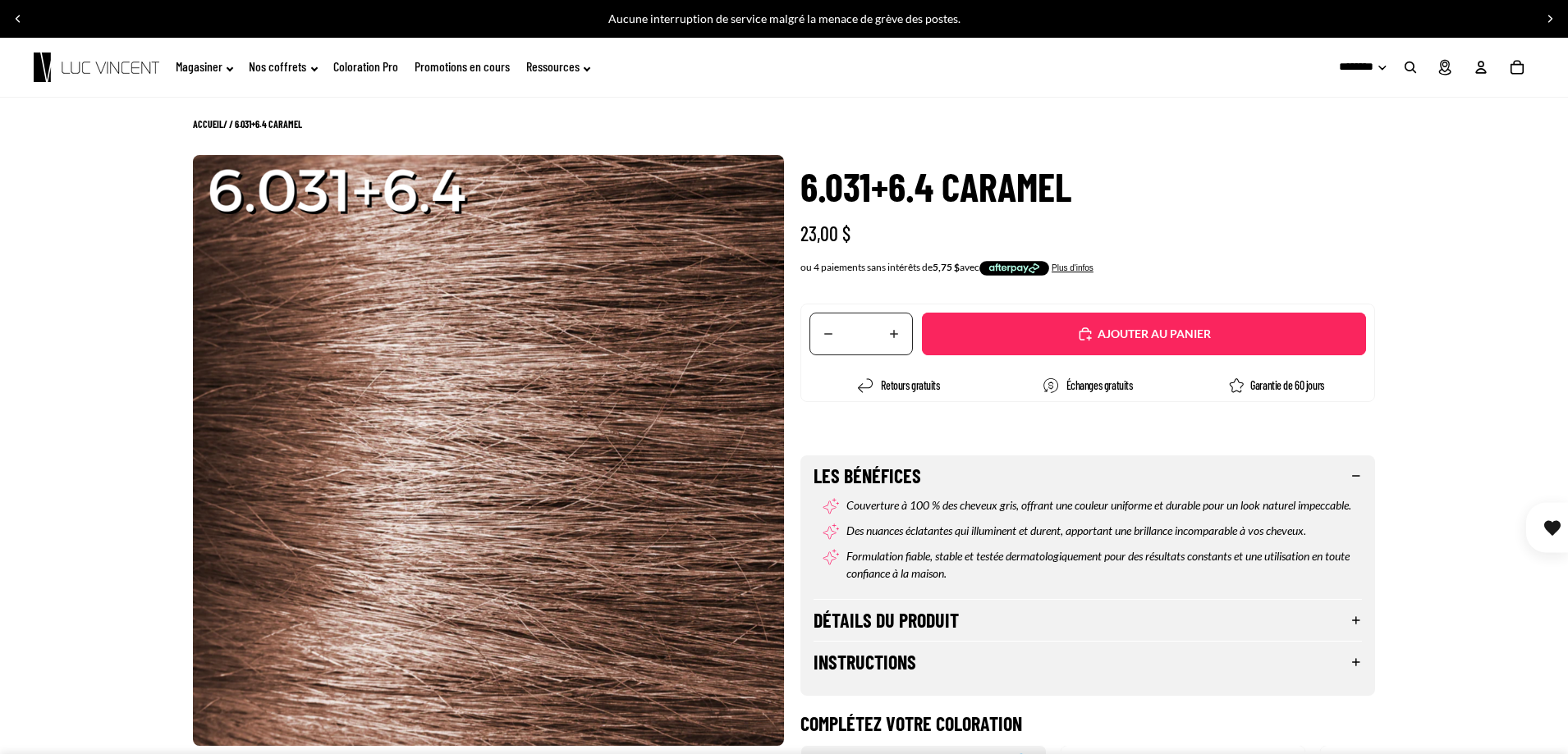click at bounding box center (18, 19) 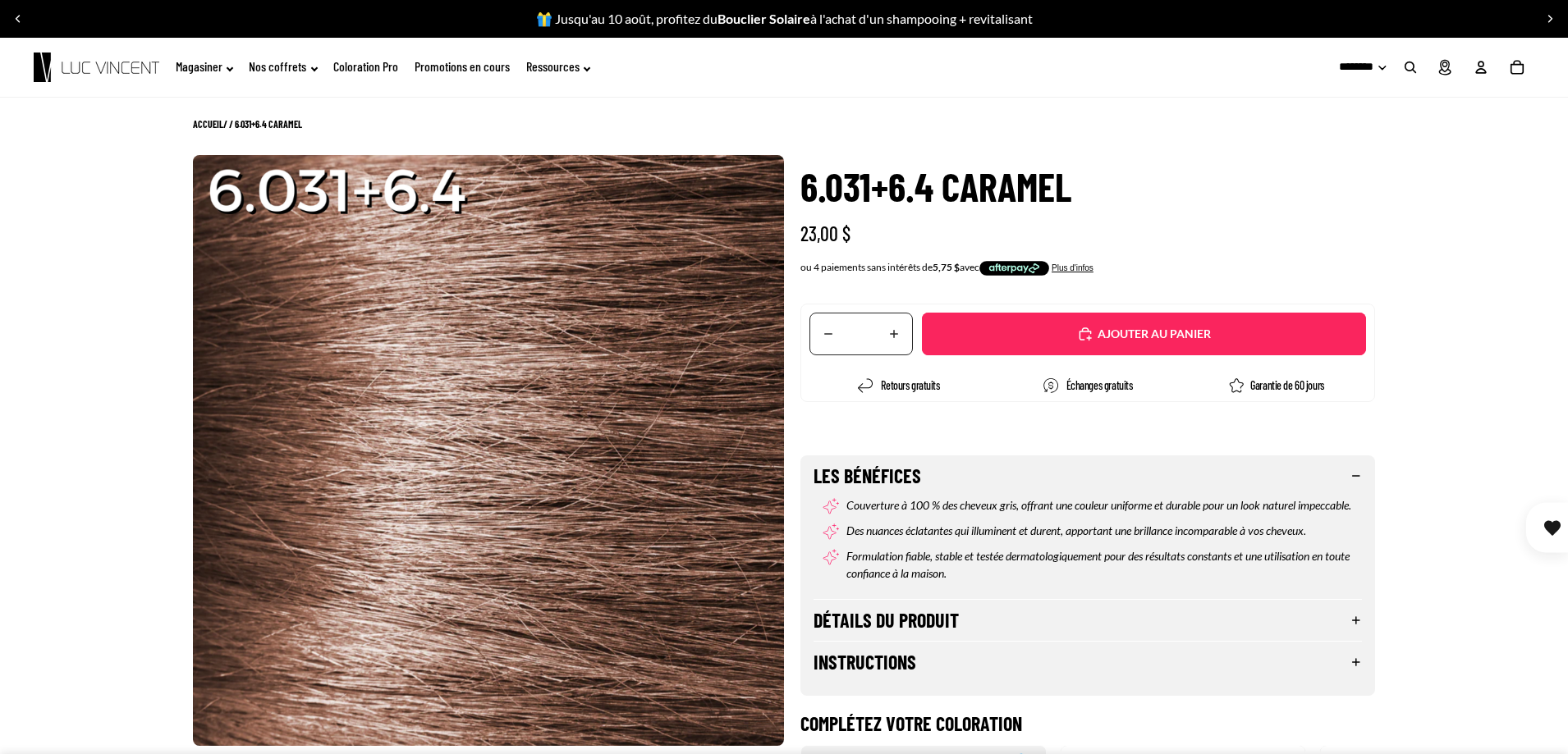 click at bounding box center (18, 19) 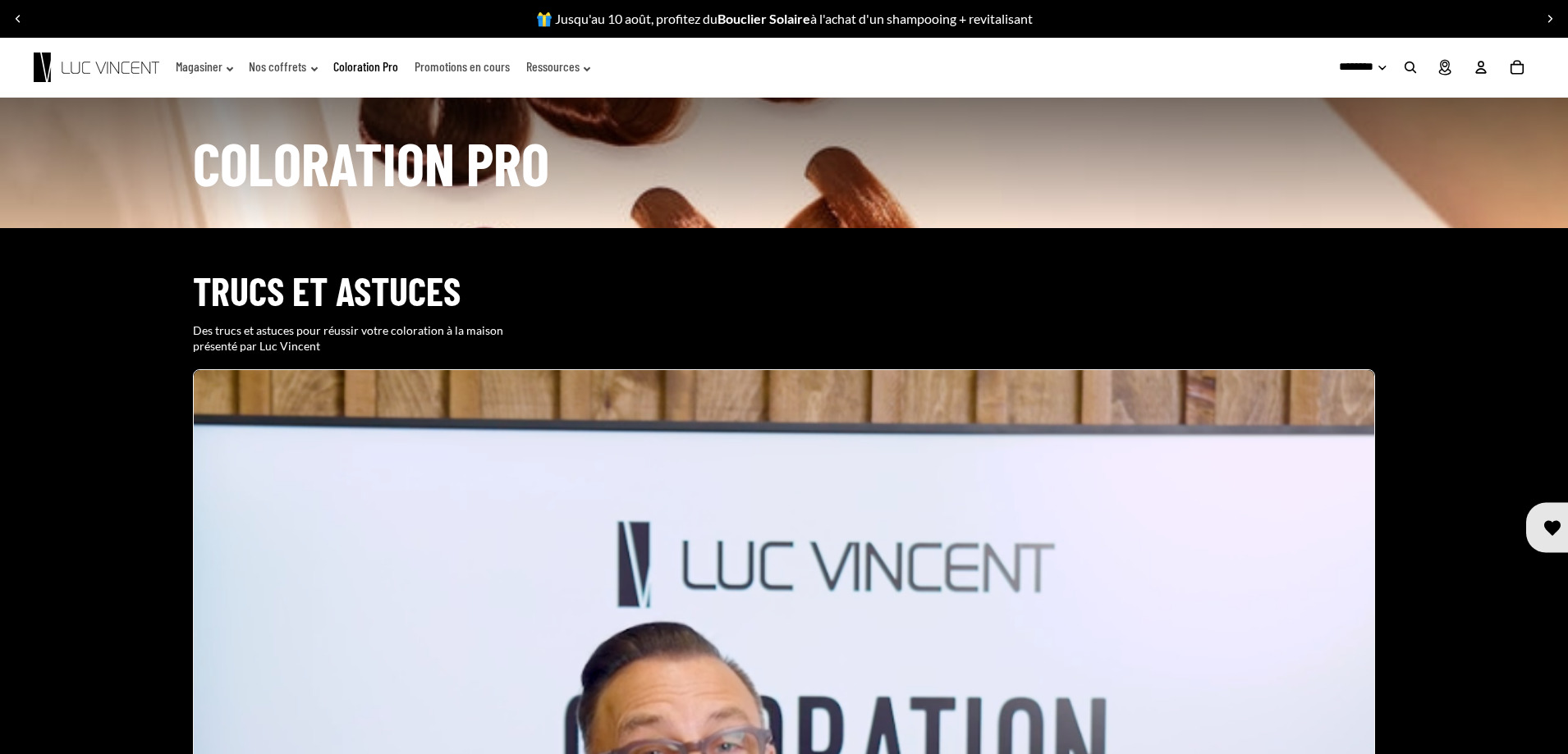 scroll, scrollTop: 5156, scrollLeft: 0, axis: vertical 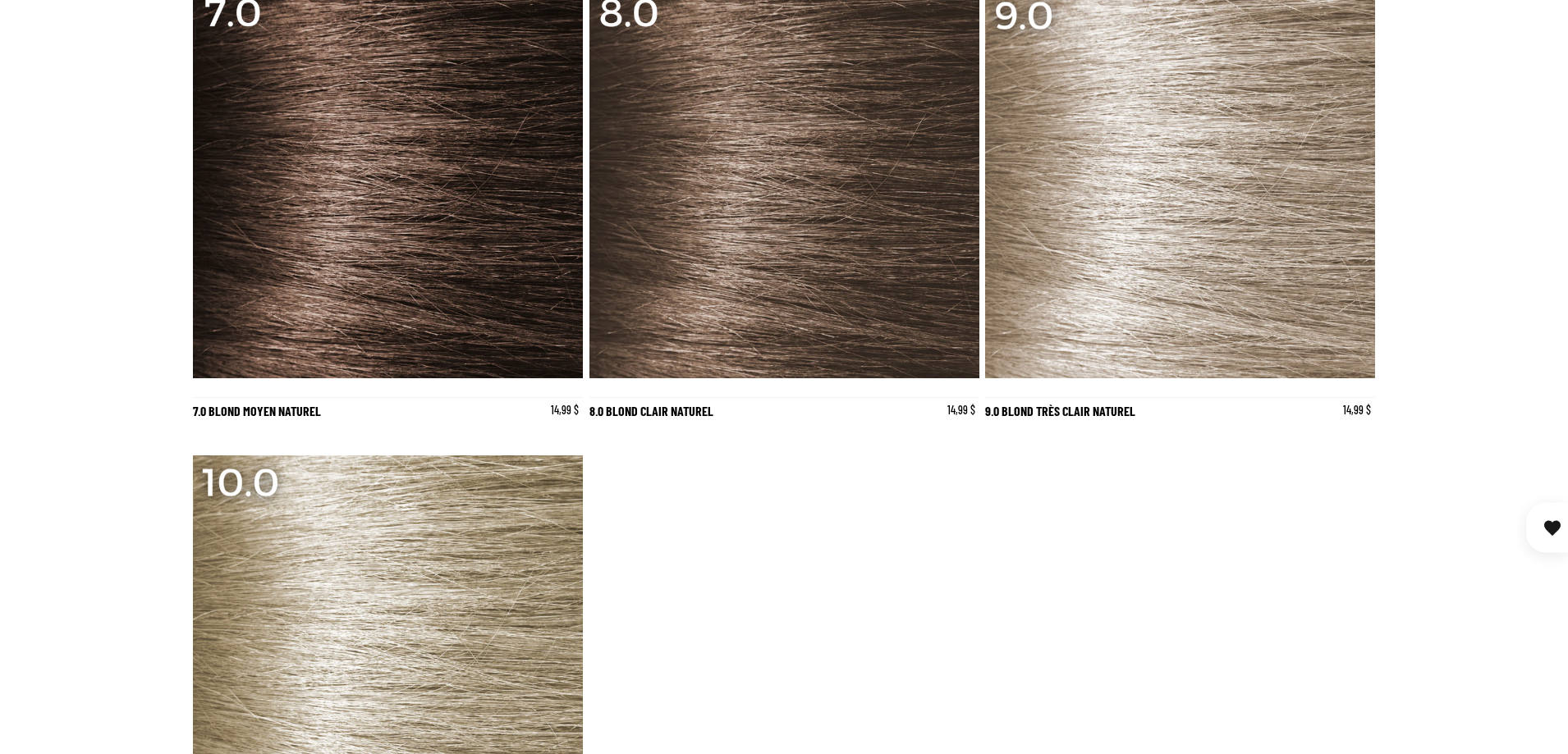 click on "1.0 Noir Naturel
Ajouter
Ajouté
1.0 Noir Naturel
14,99 $
1.0 Noir Naturel
Aucune évaluations" at bounding box center [784, -26] 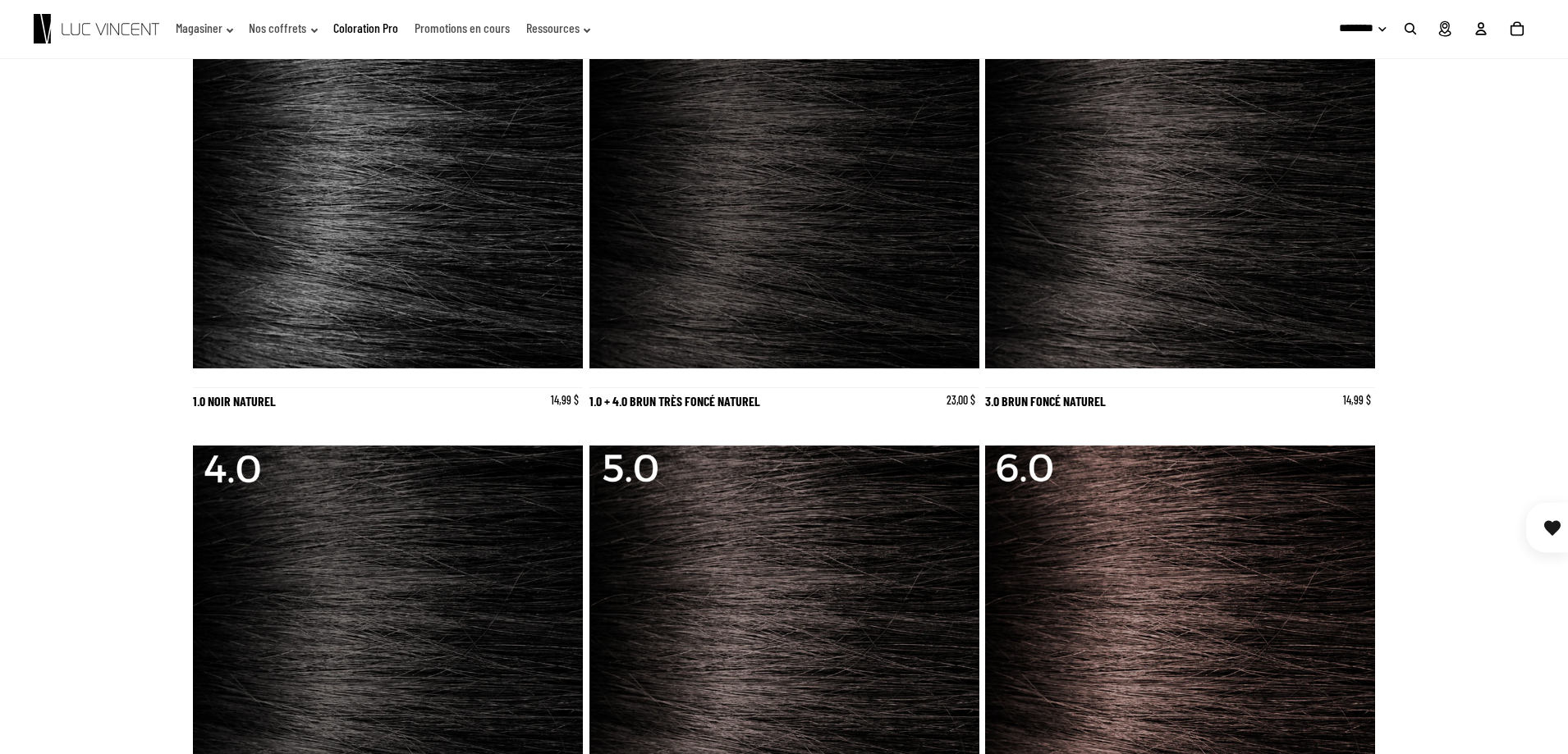 scroll, scrollTop: 3028, scrollLeft: 0, axis: vertical 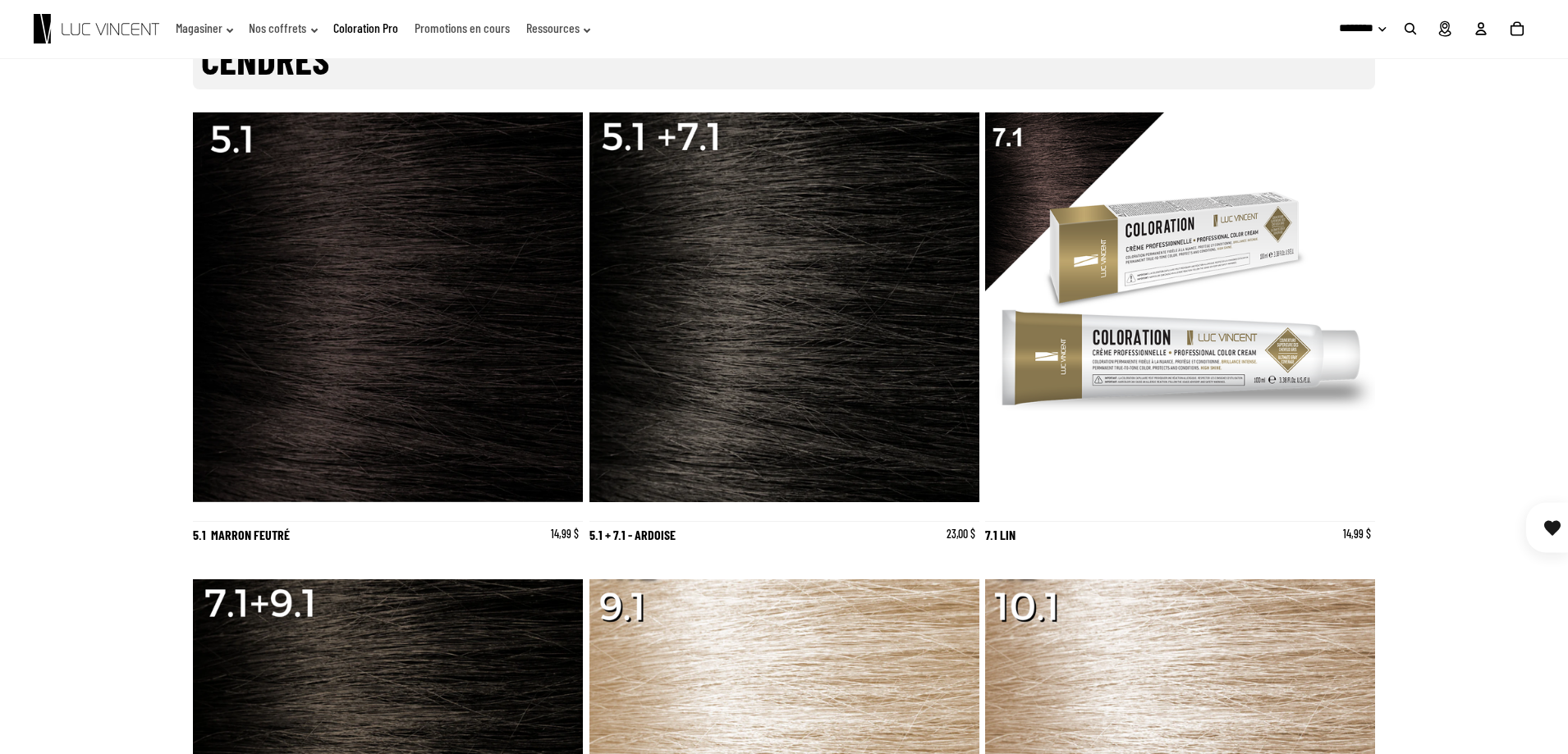 click at bounding box center [1180, 307] 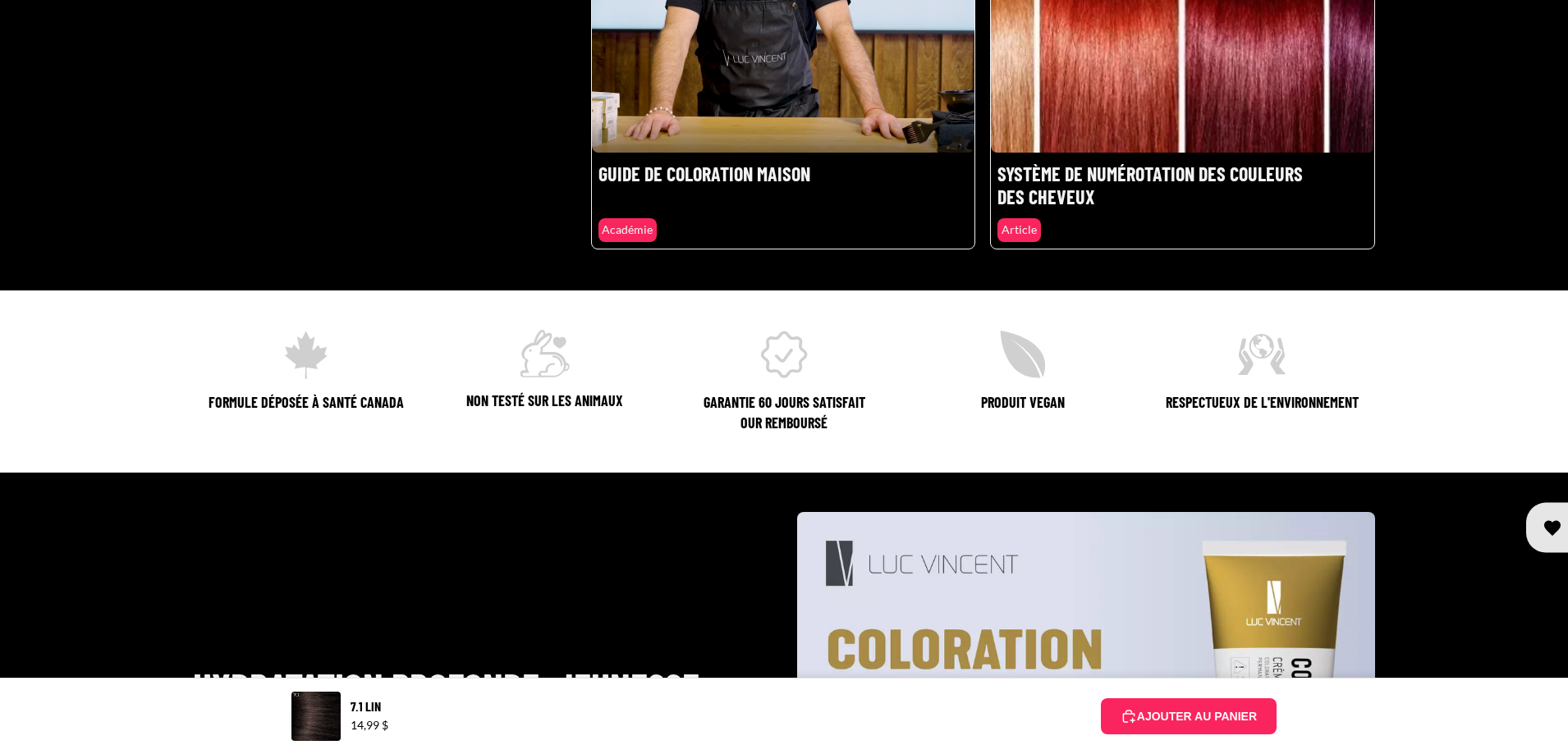 scroll, scrollTop: 1313, scrollLeft: 0, axis: vertical 